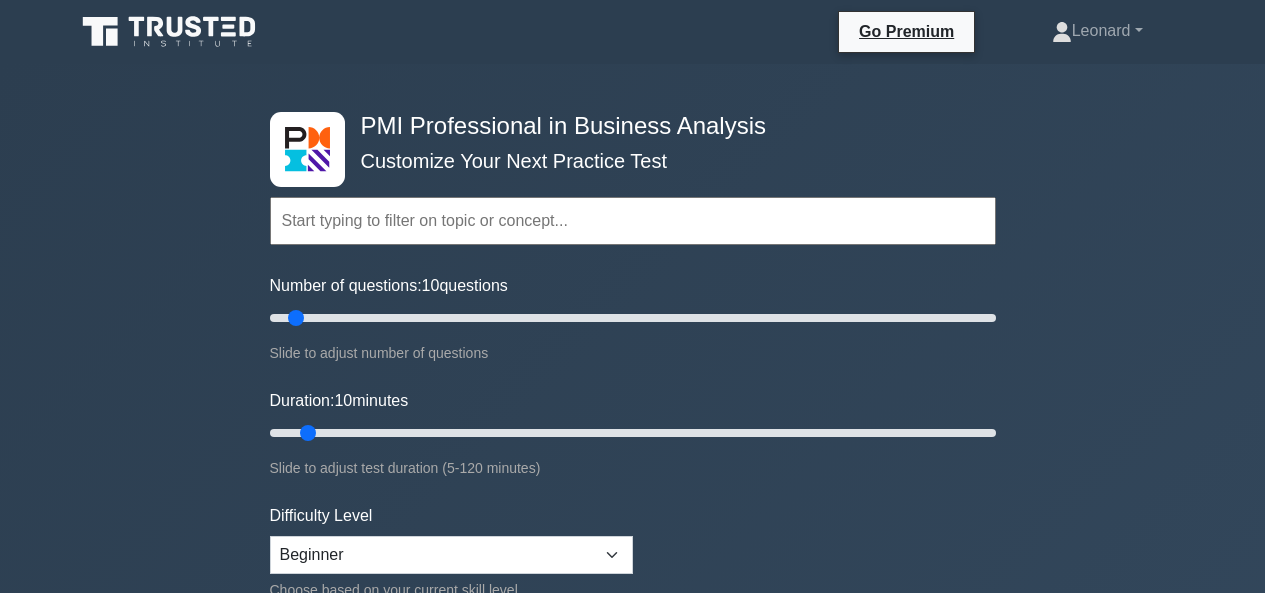 scroll, scrollTop: 998, scrollLeft: 0, axis: vertical 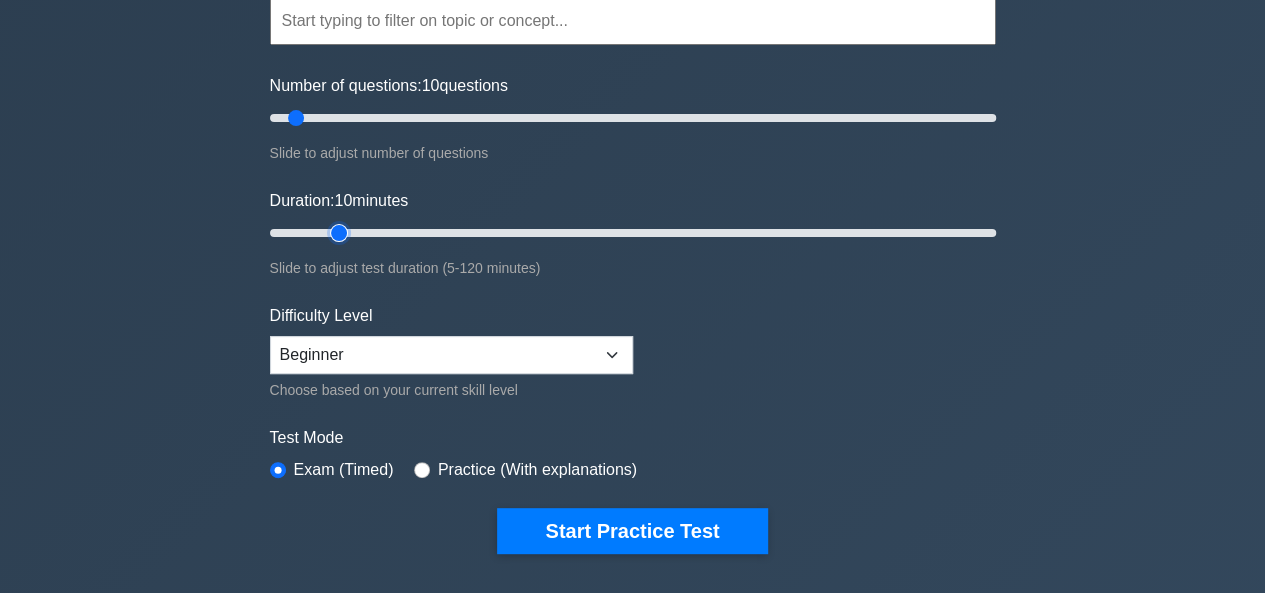 type on "15" 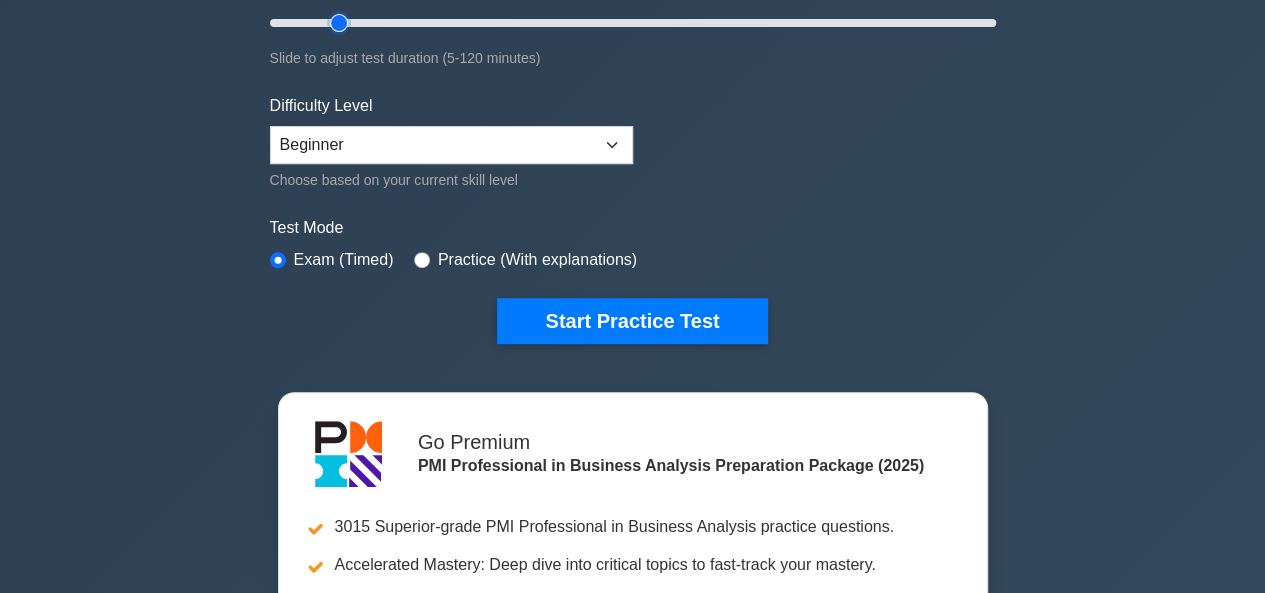 scroll, scrollTop: 300, scrollLeft: 0, axis: vertical 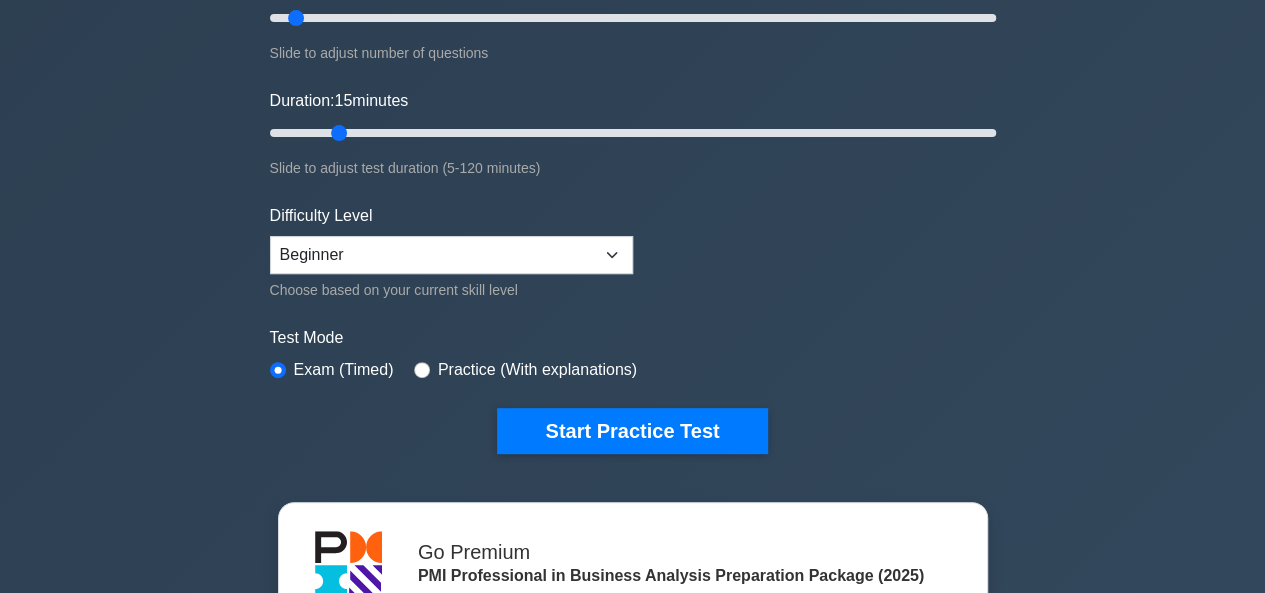 drag, startPoint x: 0, startPoint y: 485, endPoint x: 12, endPoint y: 473, distance: 16.970562 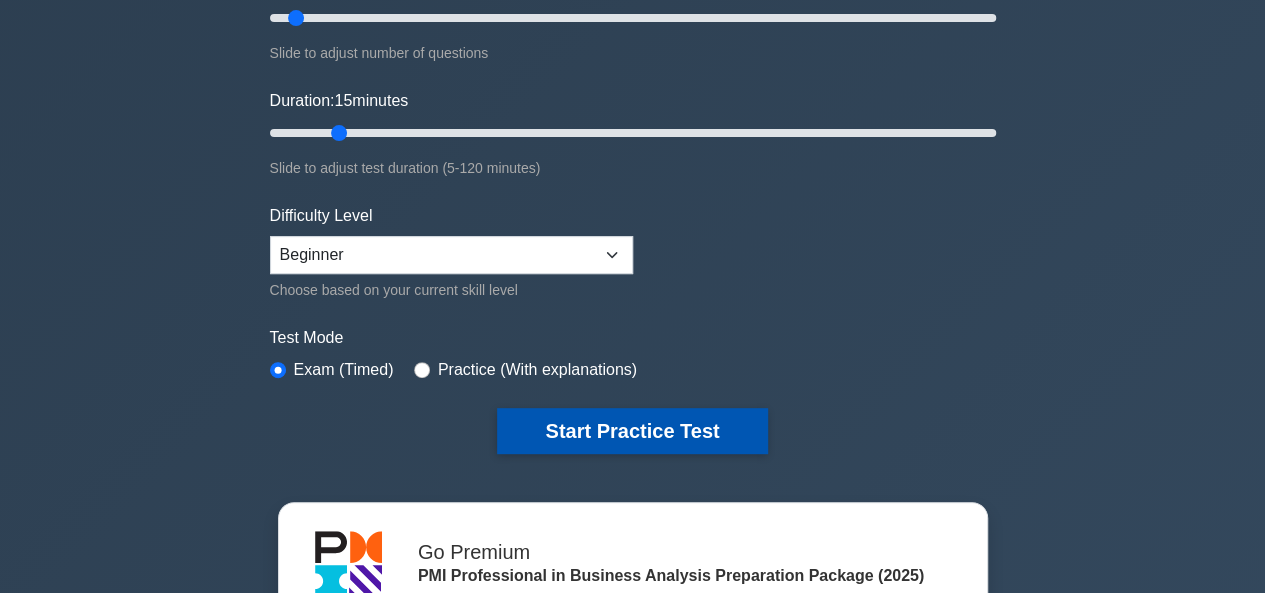 click on "Start Practice Test" at bounding box center (632, 431) 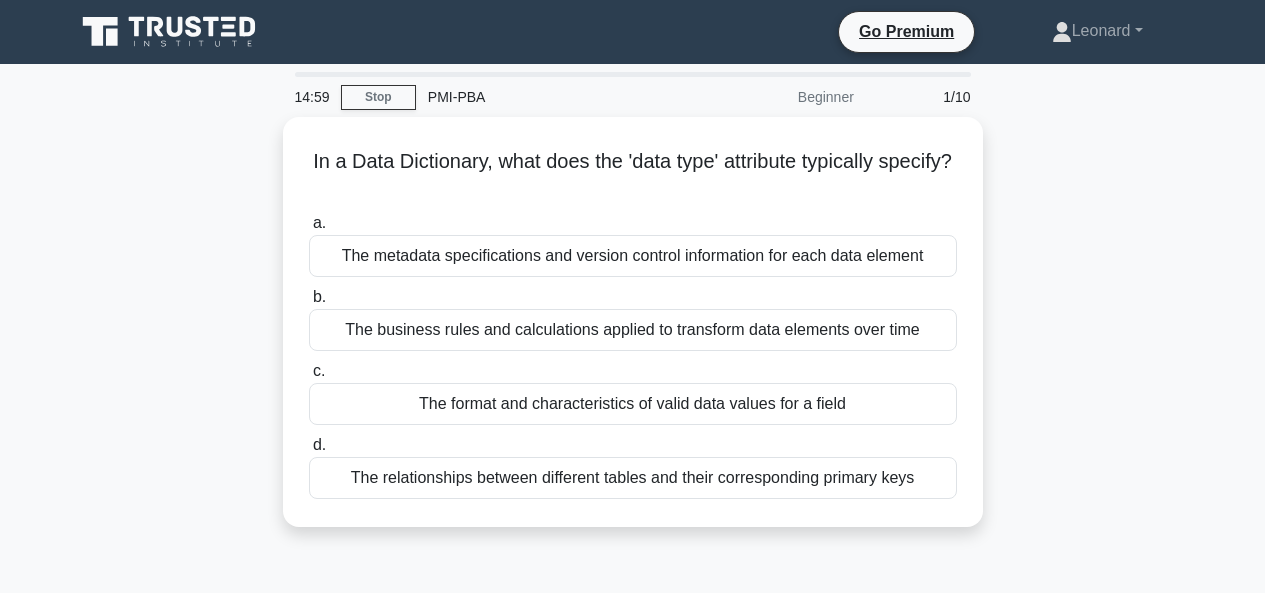 scroll, scrollTop: 0, scrollLeft: 0, axis: both 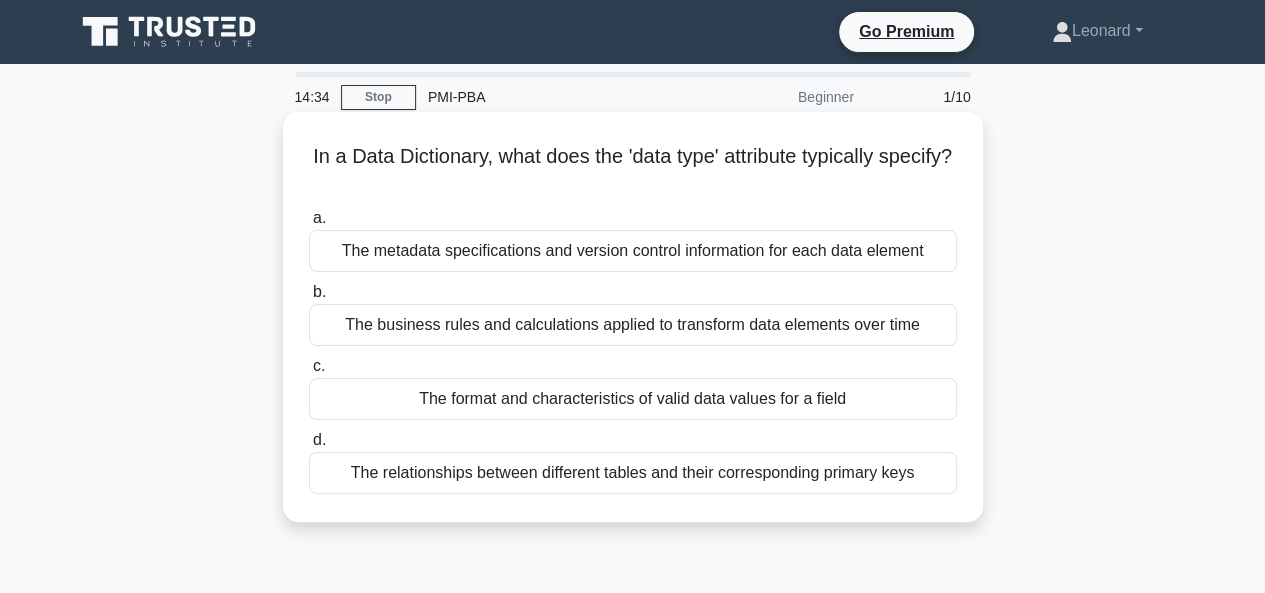 click on "The format and characteristics of valid data values for a field" at bounding box center [633, 399] 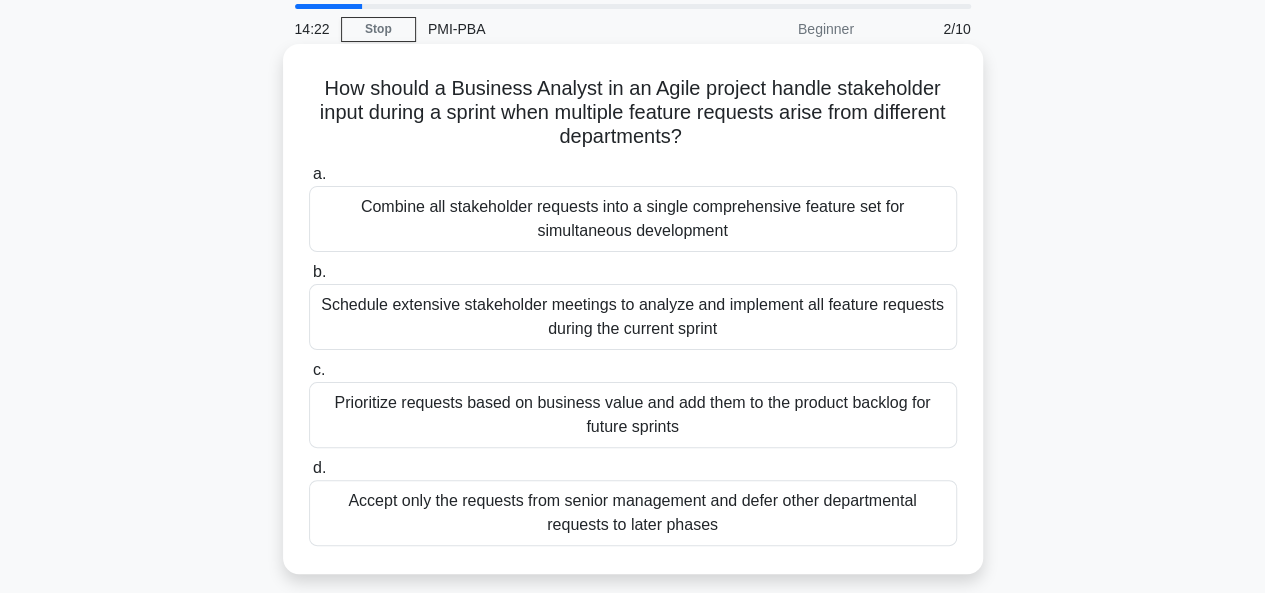 scroll, scrollTop: 100, scrollLeft: 0, axis: vertical 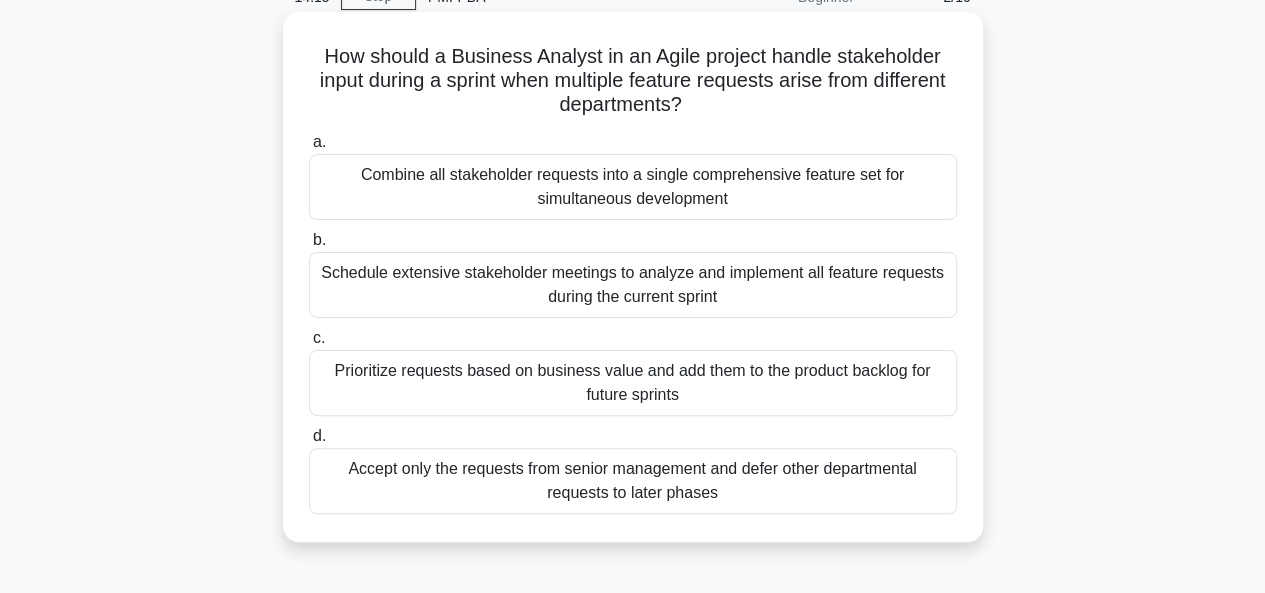 click on "Prioritize requests based on business value and add them to the product backlog for future sprints" at bounding box center [633, 383] 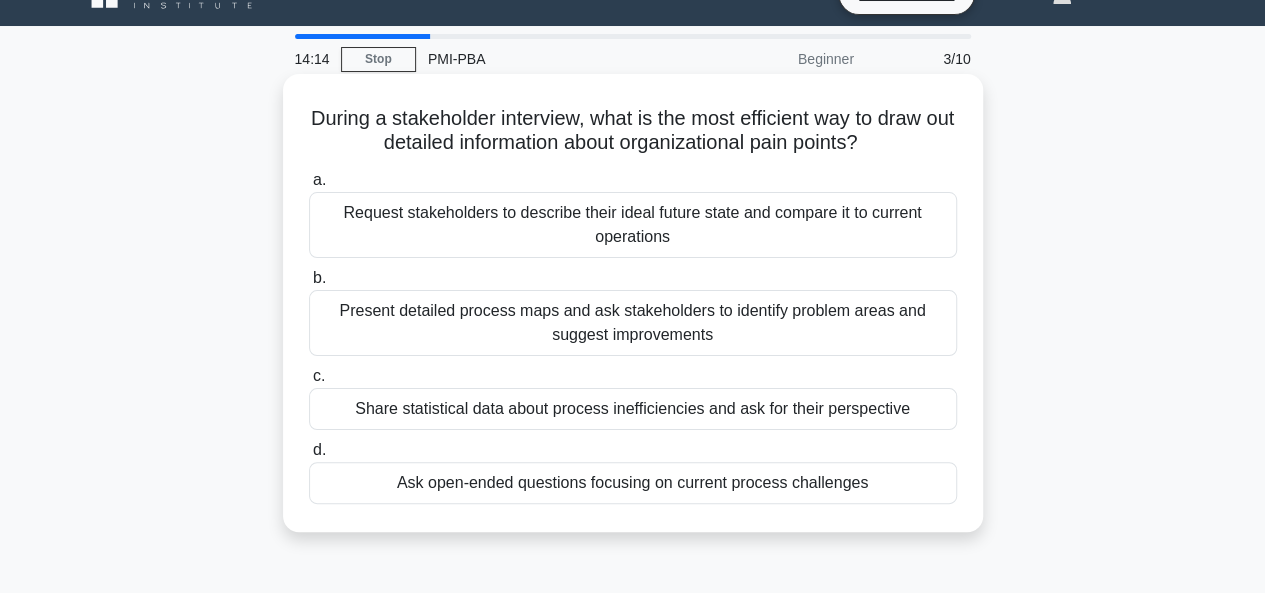 scroll, scrollTop: 0, scrollLeft: 0, axis: both 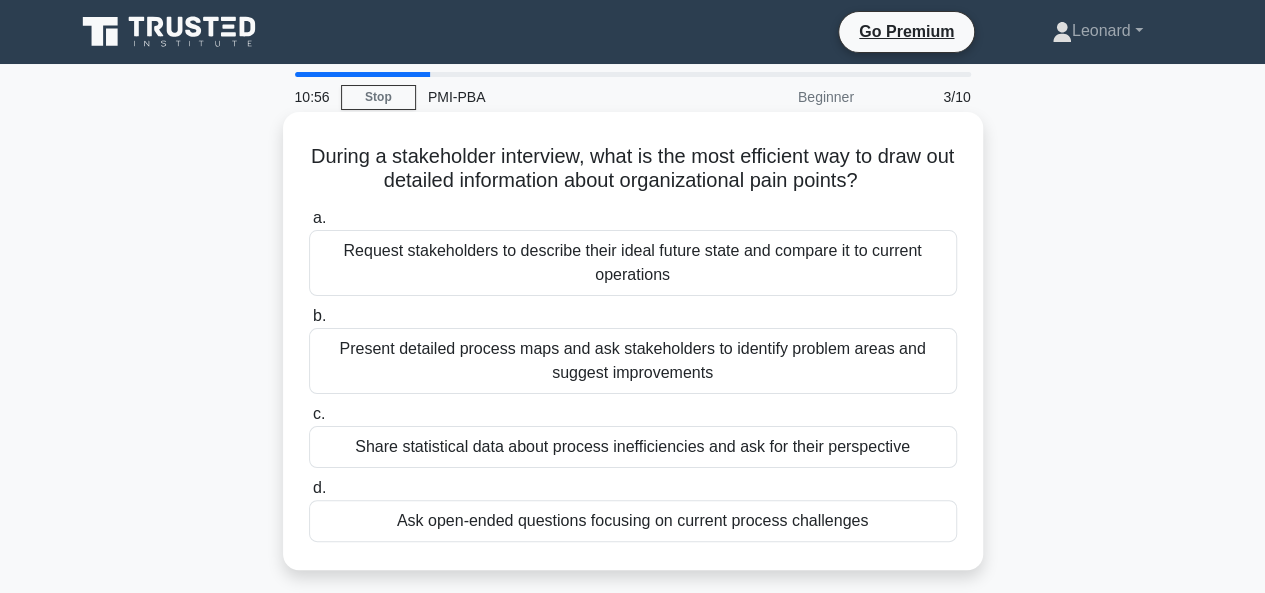 click on "Ask open-ended questions focusing on current process challenges" at bounding box center (633, 521) 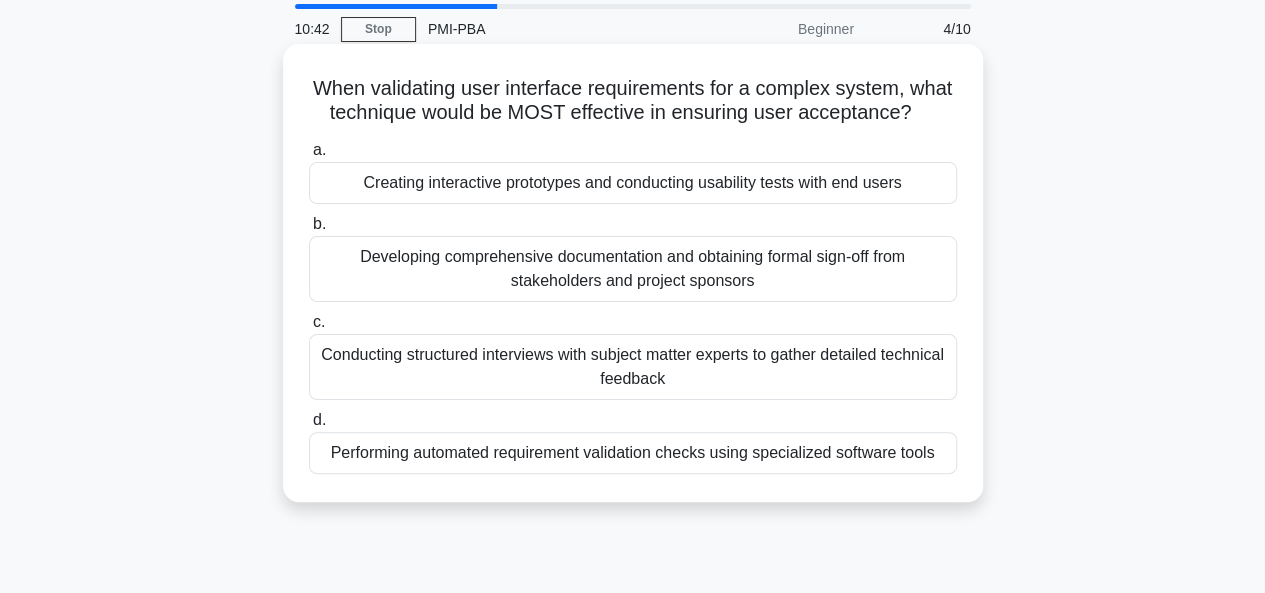 scroll, scrollTop: 100, scrollLeft: 0, axis: vertical 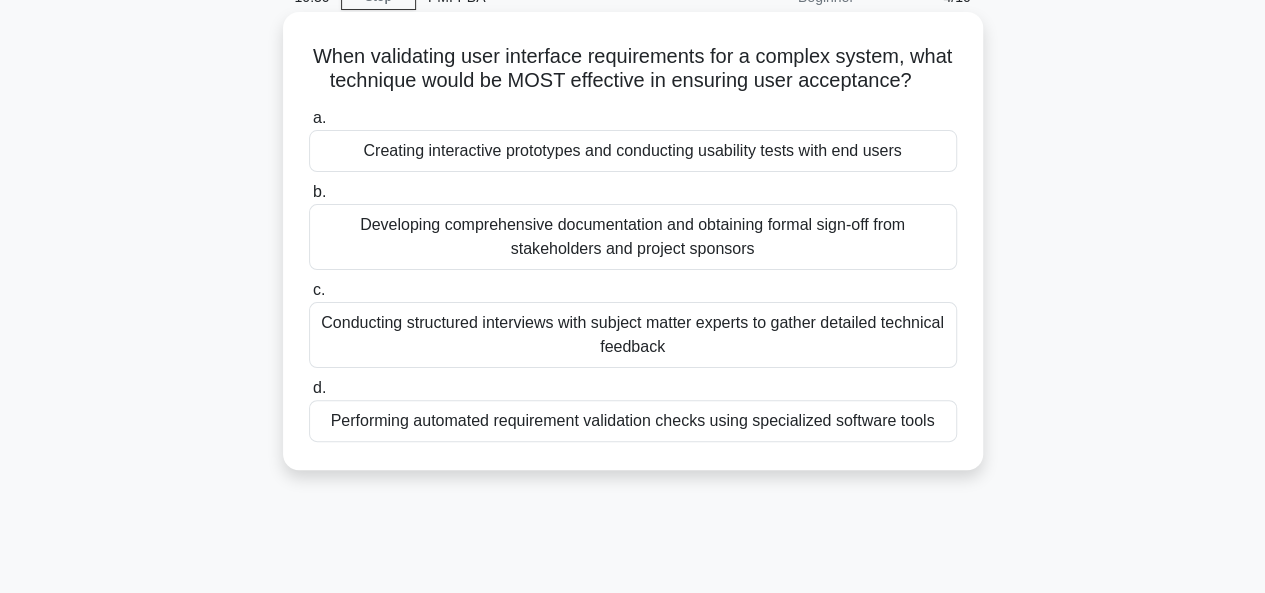 click on "Creating interactive prototypes and conducting usability tests with end users" at bounding box center (633, 151) 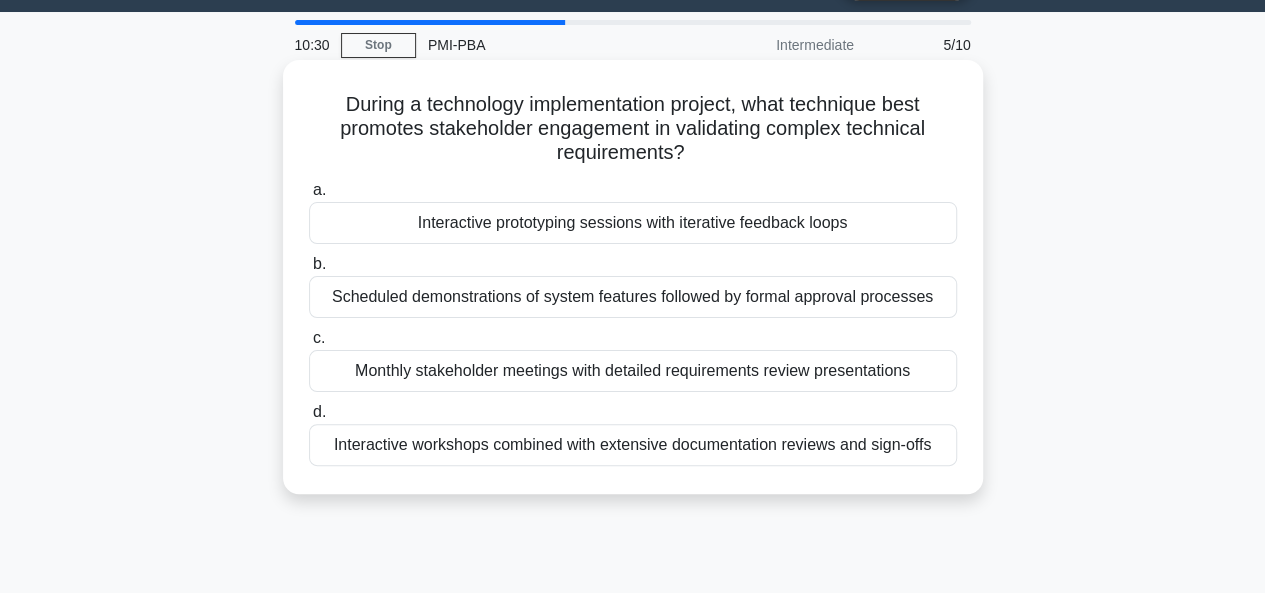 scroll, scrollTop: 0, scrollLeft: 0, axis: both 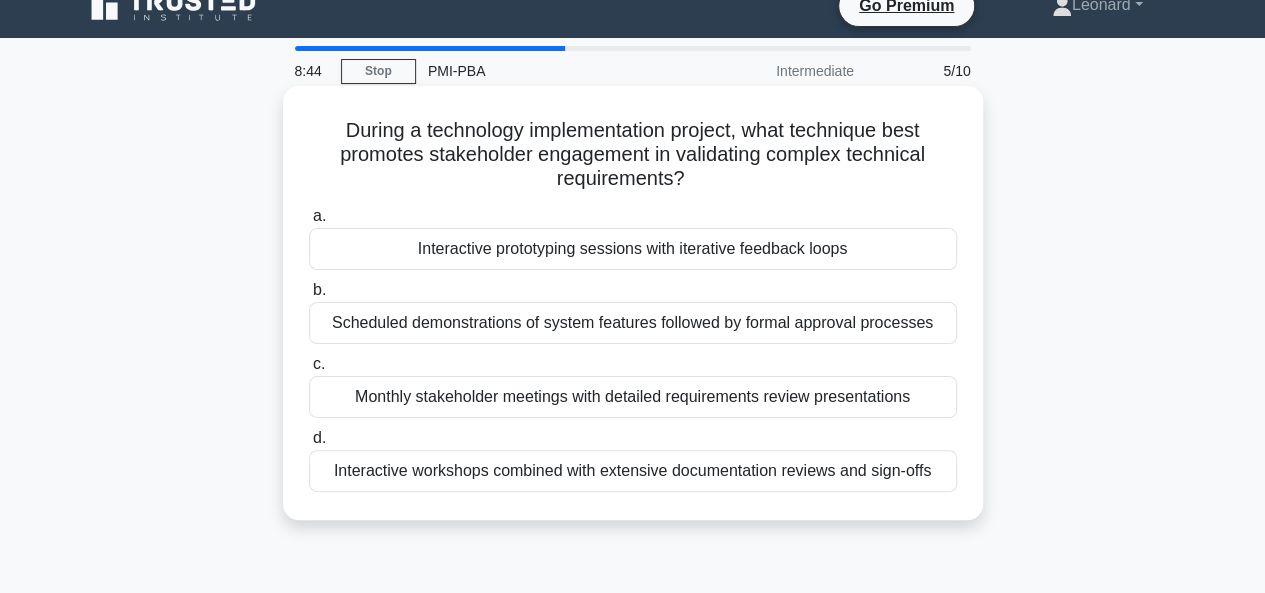 click on "Interactive prototyping sessions with iterative feedback loops" at bounding box center (633, 249) 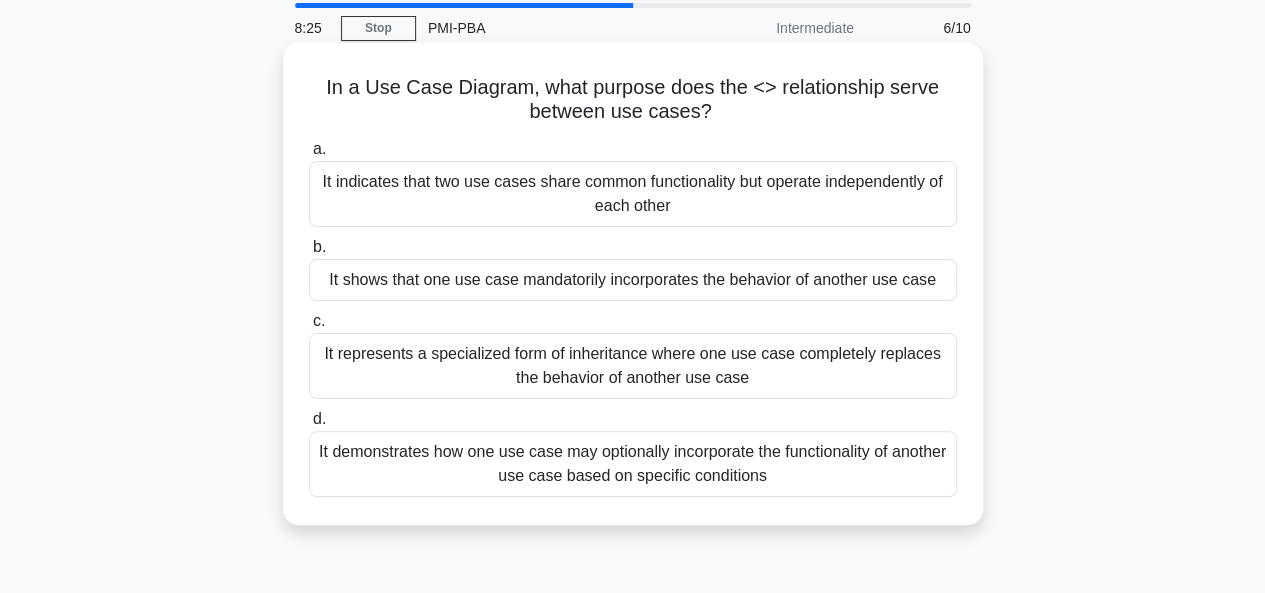 scroll, scrollTop: 100, scrollLeft: 0, axis: vertical 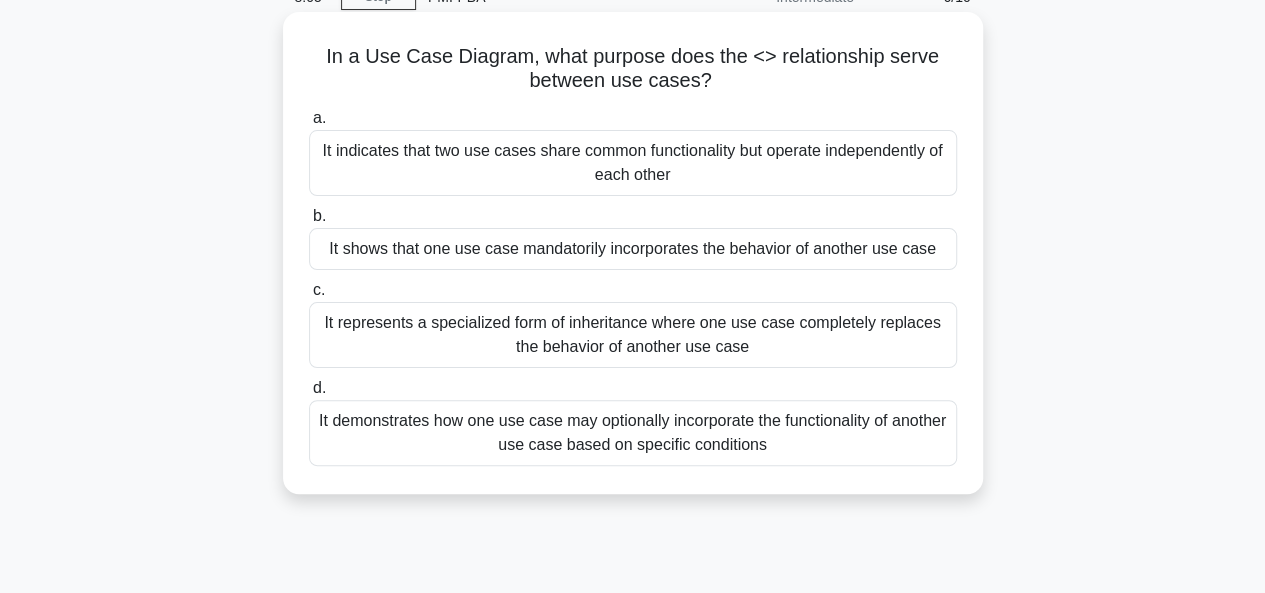drag, startPoint x: 499, startPoint y: 422, endPoint x: 519, endPoint y: 435, distance: 23.853722 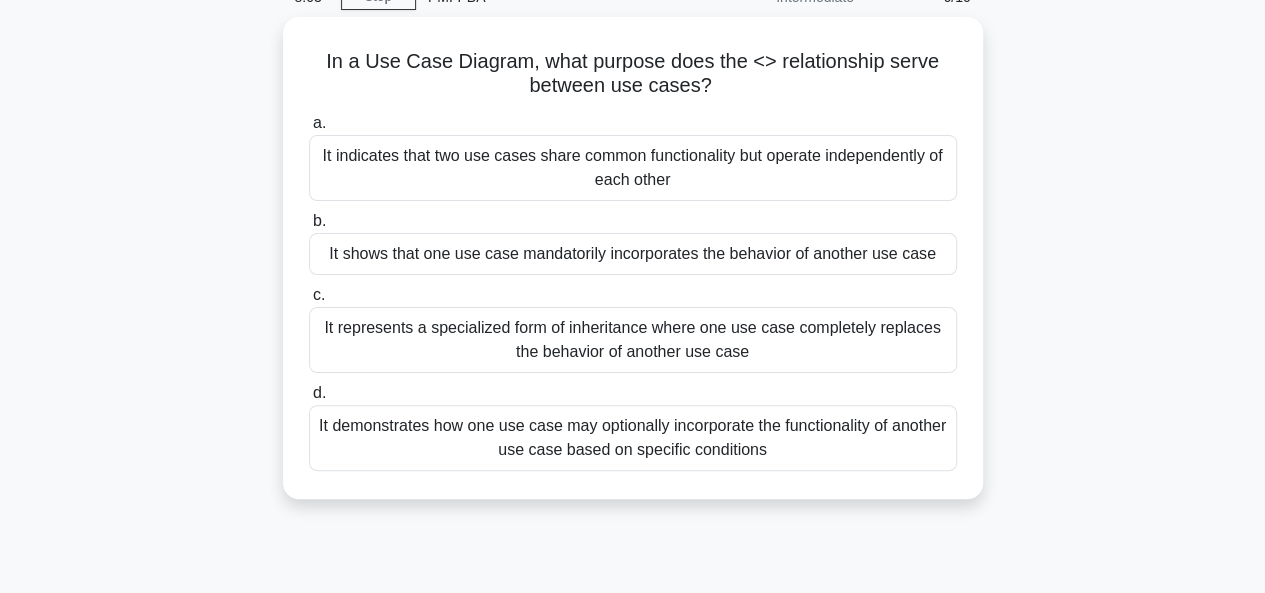 click on "8:03
Stop
PMI-PBA
Intermediate
6/10
In a Use Case Diagram, what purpose does the < > relationship serve between use cases?
.spinner_0XTQ{transform-origin:center;animation:spinner_y6GP .75s linear infinite}@keyframes spinner_y6GP{100%{transform:rotate(360deg)}}
a.
b. c. d." at bounding box center (633, 472) 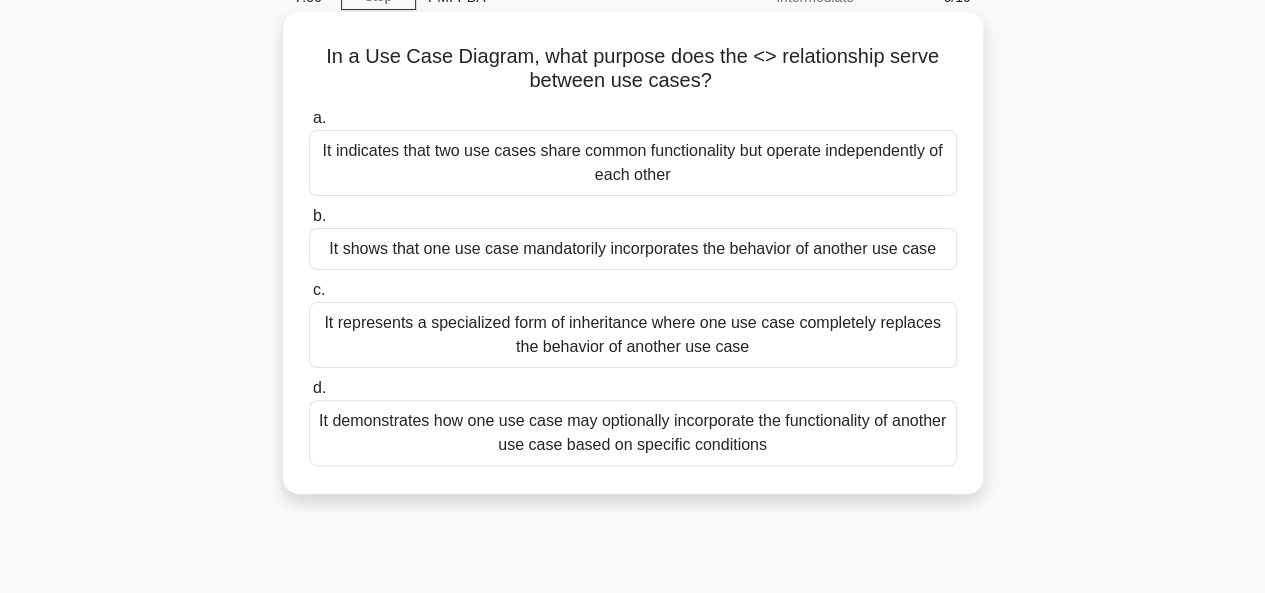 click on "It demonstrates how one use case may optionally incorporate the functionality of another use case based on specific conditions" at bounding box center [633, 433] 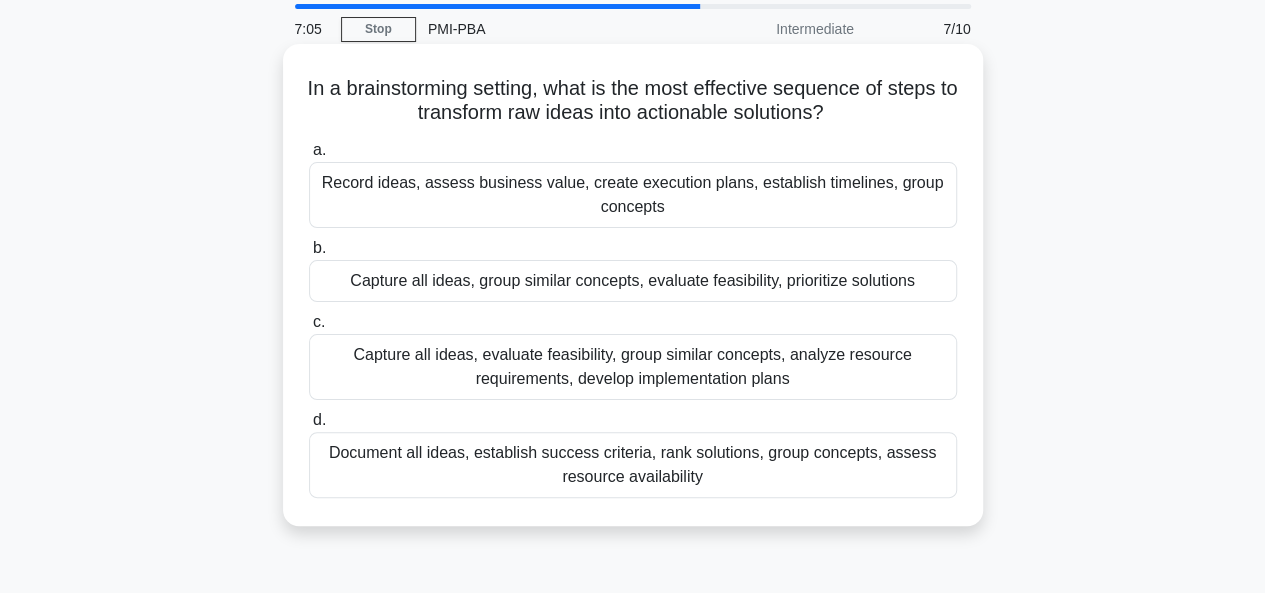 scroll, scrollTop: 100, scrollLeft: 0, axis: vertical 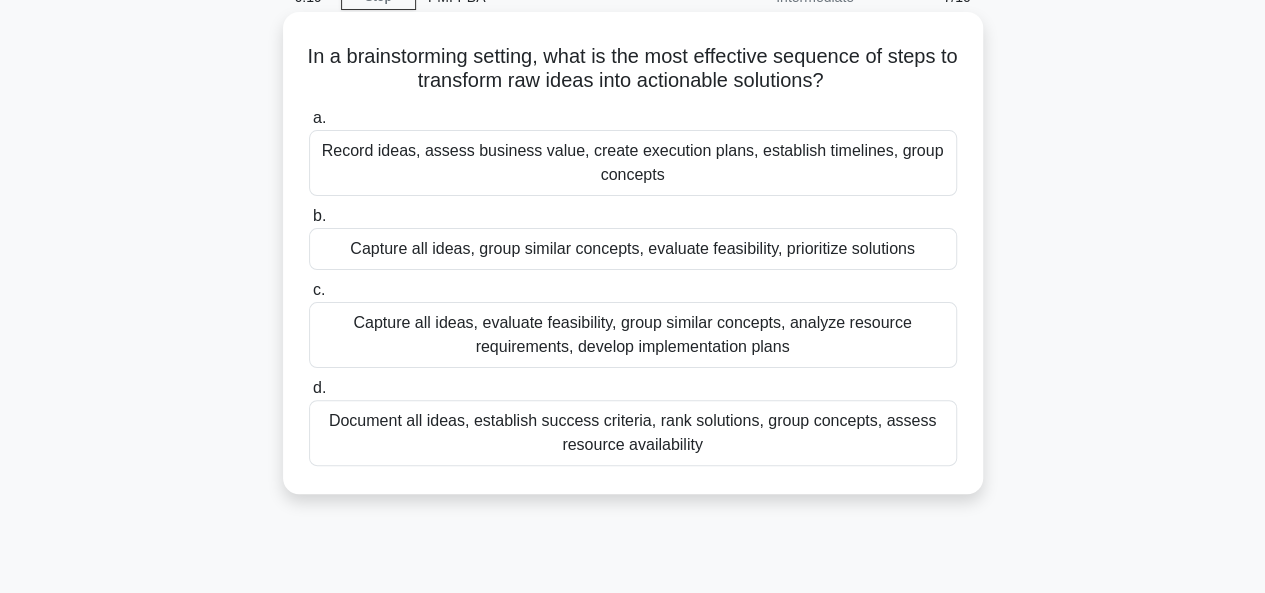 click on "Document all ideas, establish success criteria, rank solutions, group concepts, assess resource availability" at bounding box center [633, 433] 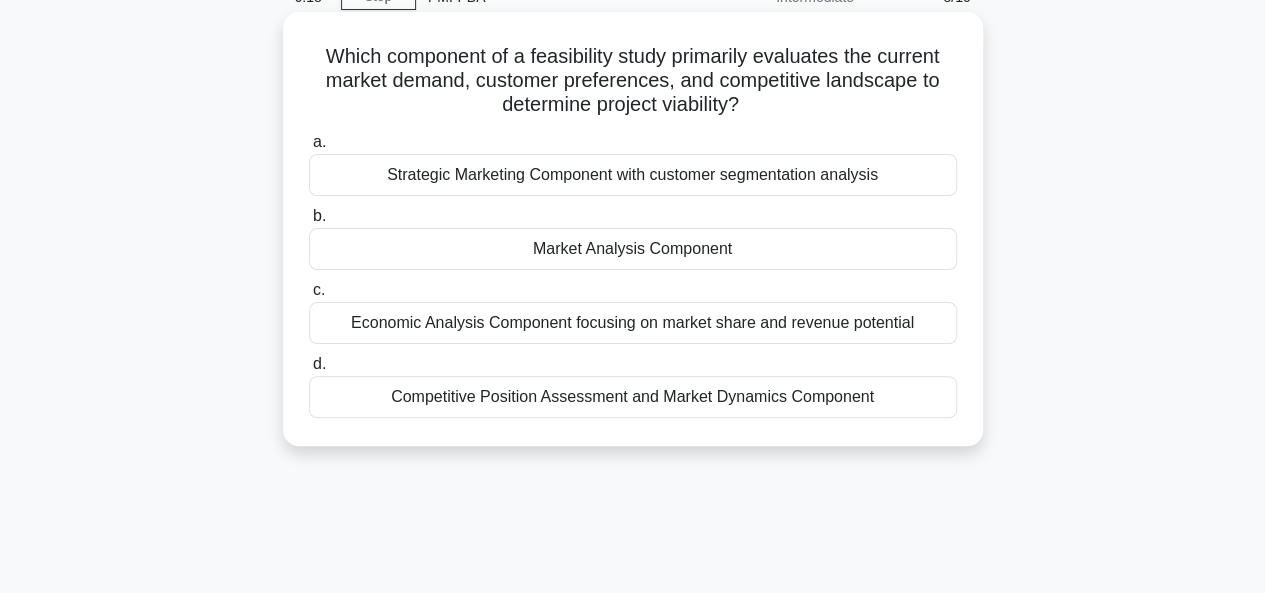 scroll, scrollTop: 0, scrollLeft: 0, axis: both 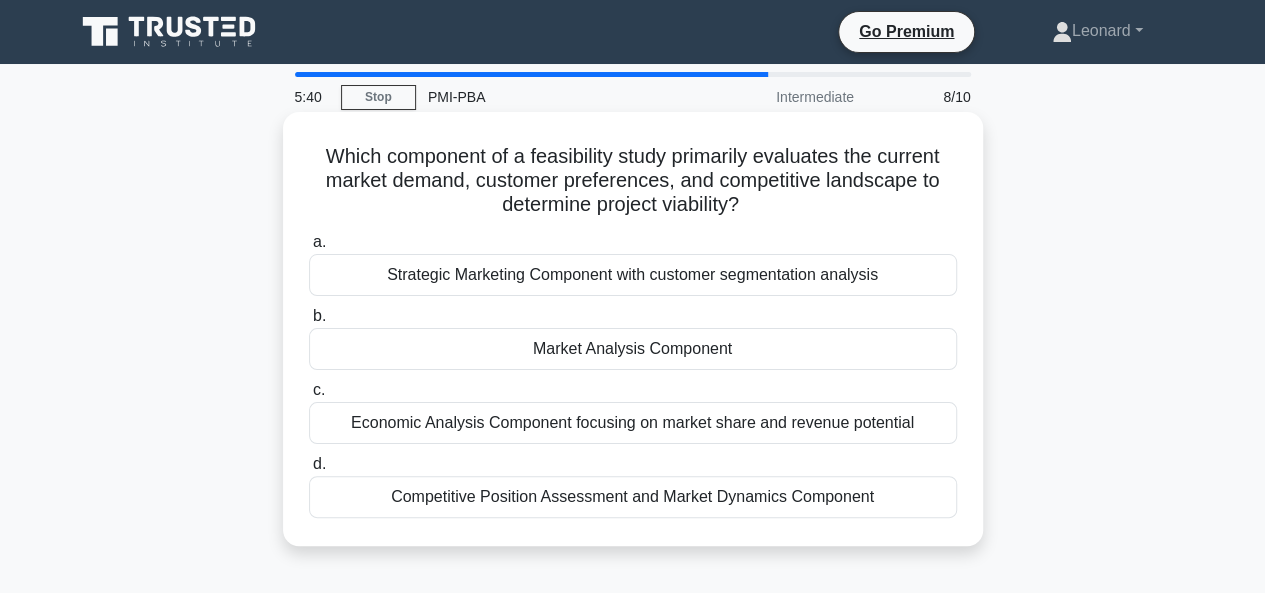 click on "Market Analysis Component" at bounding box center [633, 349] 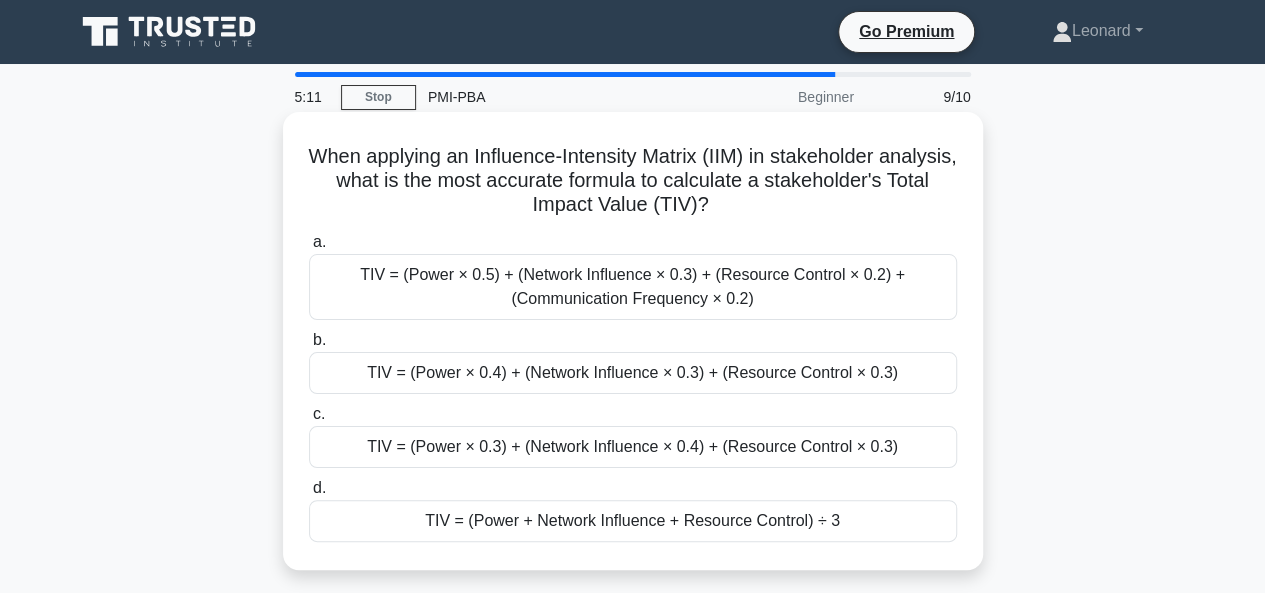 click on "TIV = (Power × 0.4) + (Network Influence × 0.3) + (Resource Control × 0.3)" at bounding box center (633, 373) 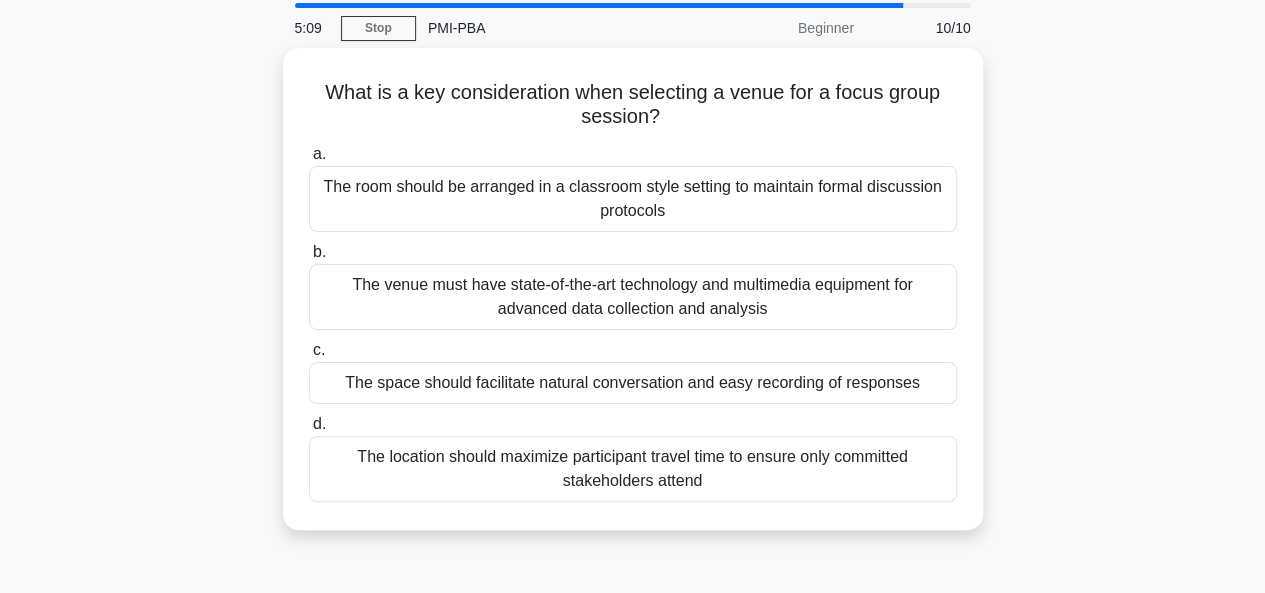 scroll, scrollTop: 100, scrollLeft: 0, axis: vertical 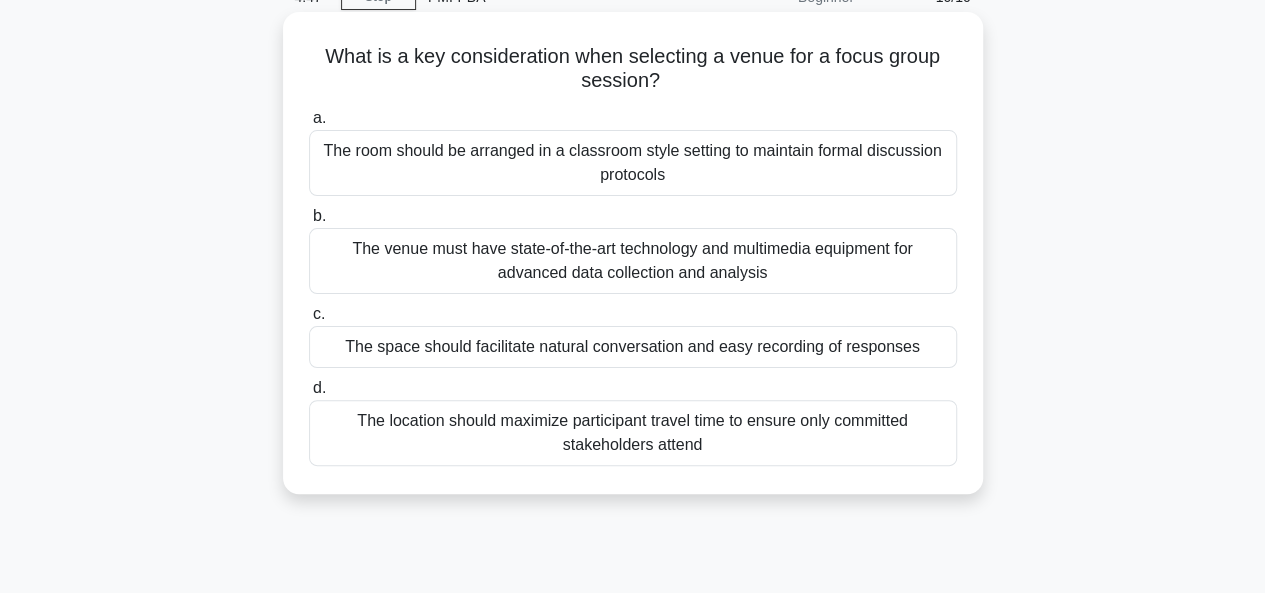 click on "The space should facilitate natural conversation and easy recording of responses" at bounding box center (633, 347) 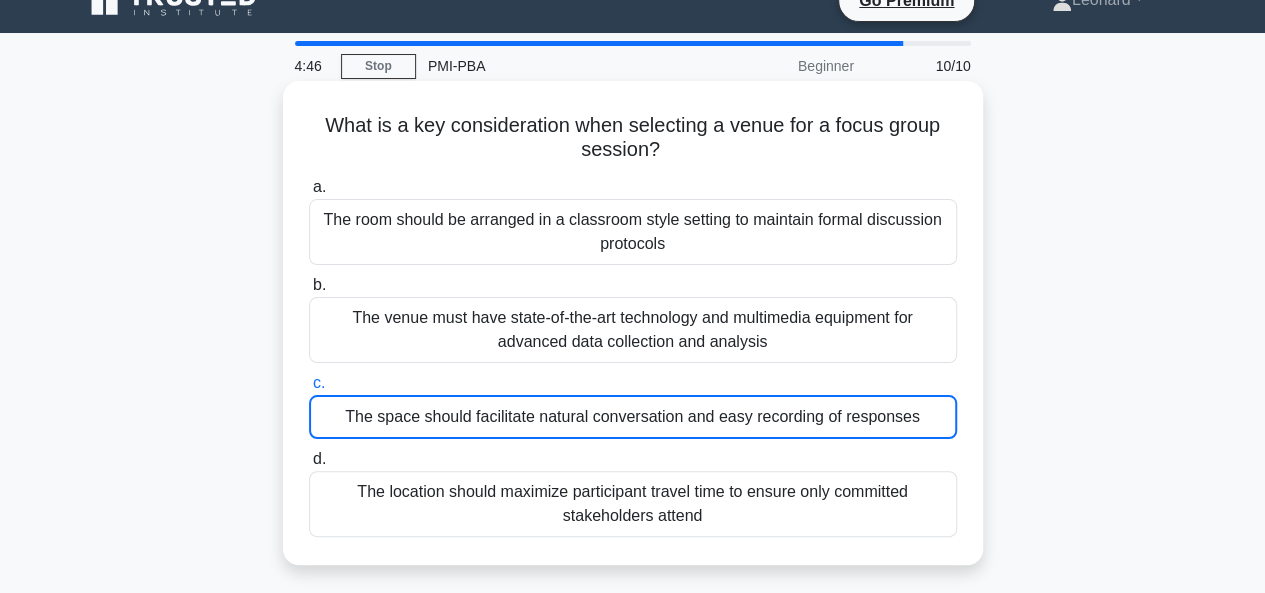 scroll, scrollTop: 0, scrollLeft: 0, axis: both 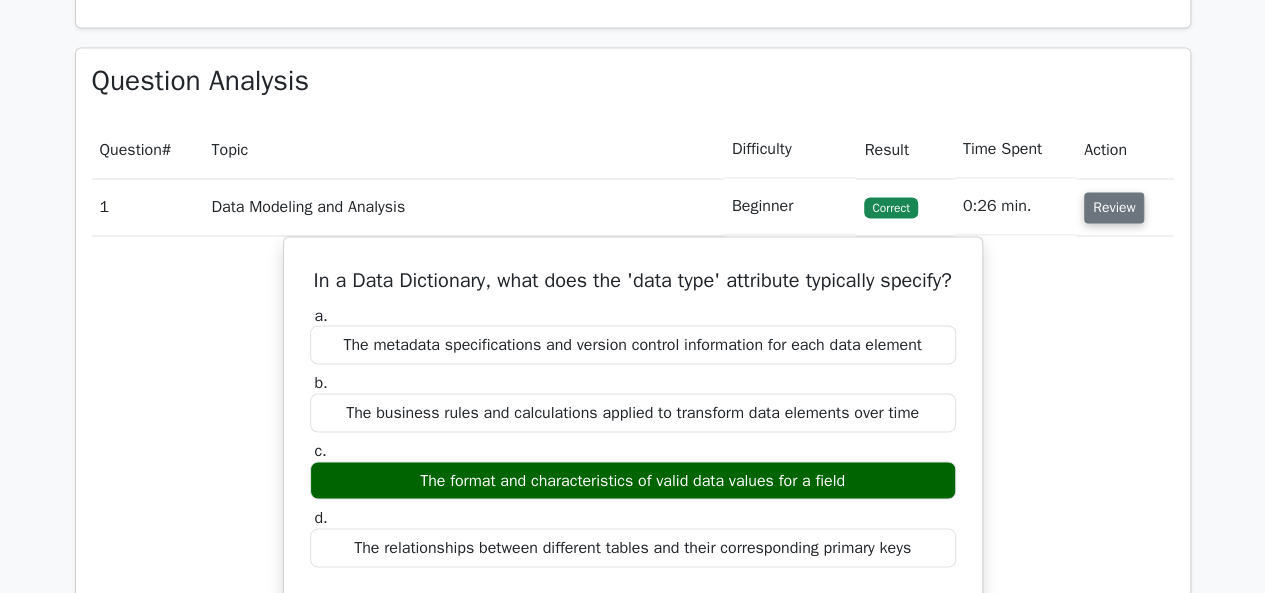 click on "Review" at bounding box center (1114, 207) 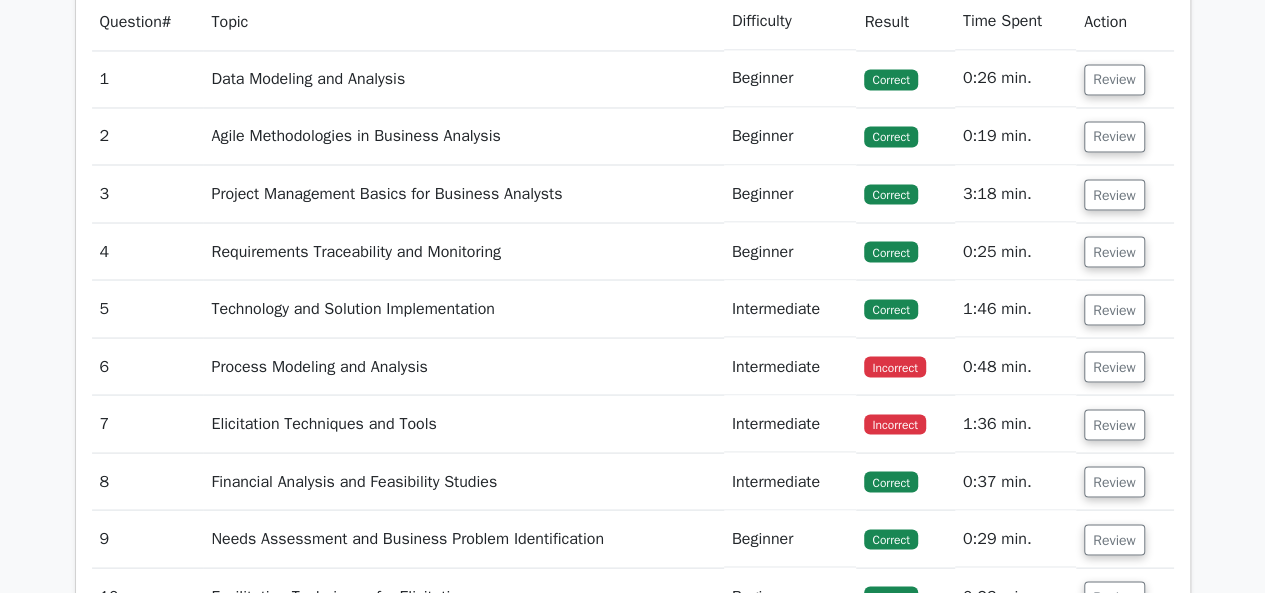 scroll, scrollTop: 1700, scrollLeft: 0, axis: vertical 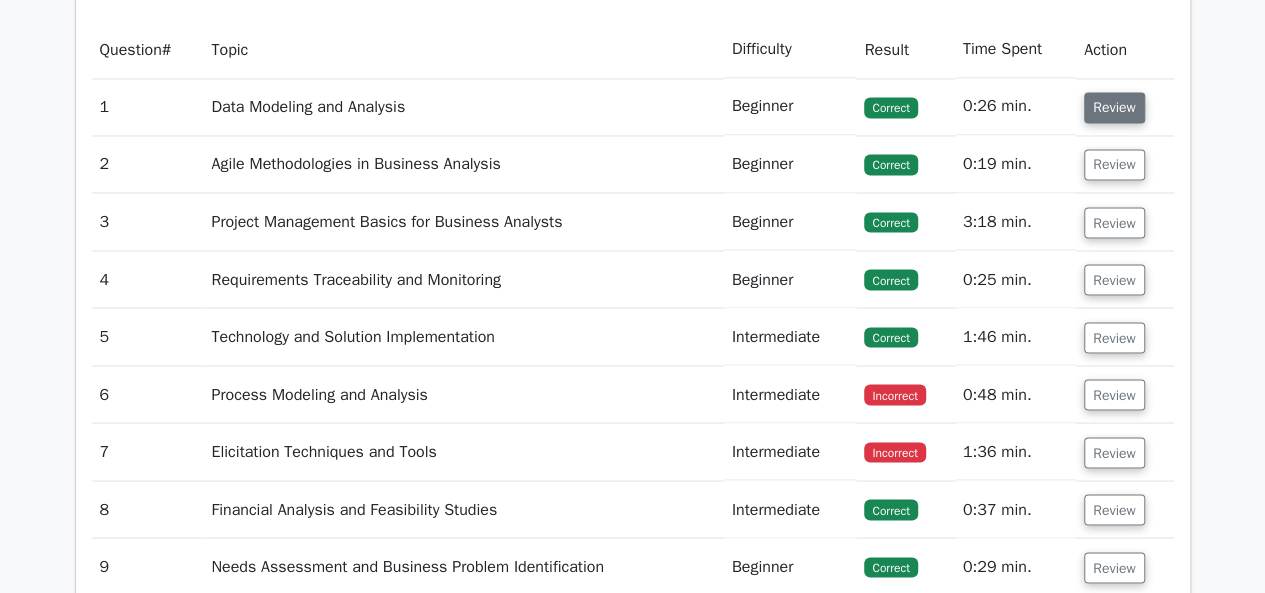 click on "Review" at bounding box center (1114, 107) 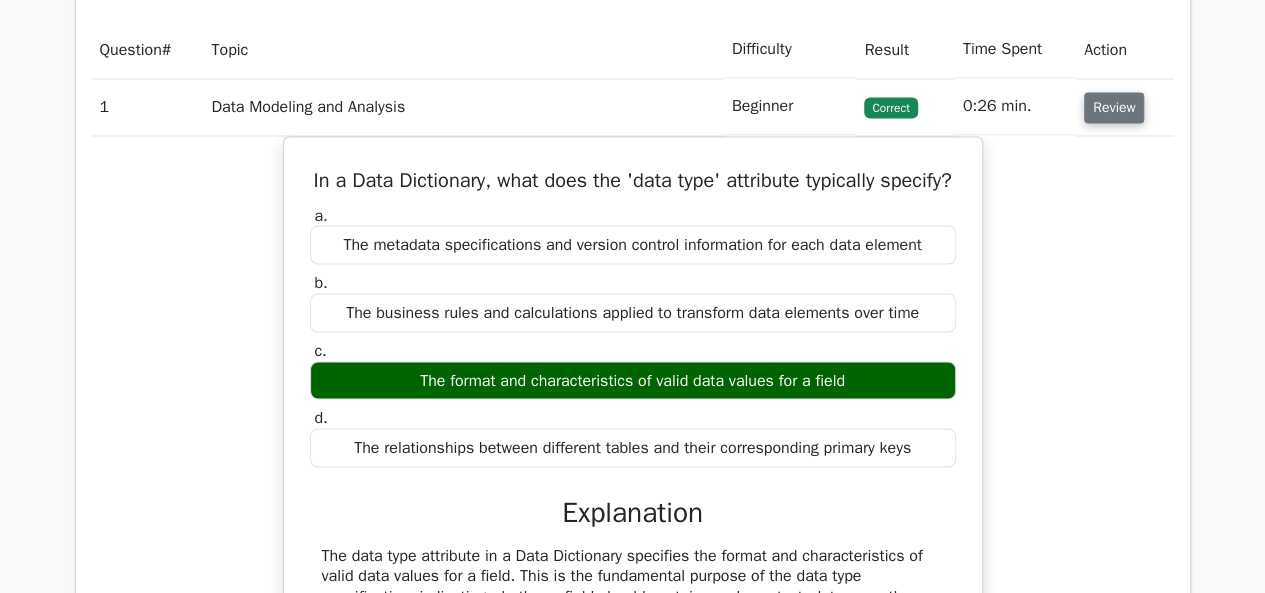 click on "Review" at bounding box center (1114, 107) 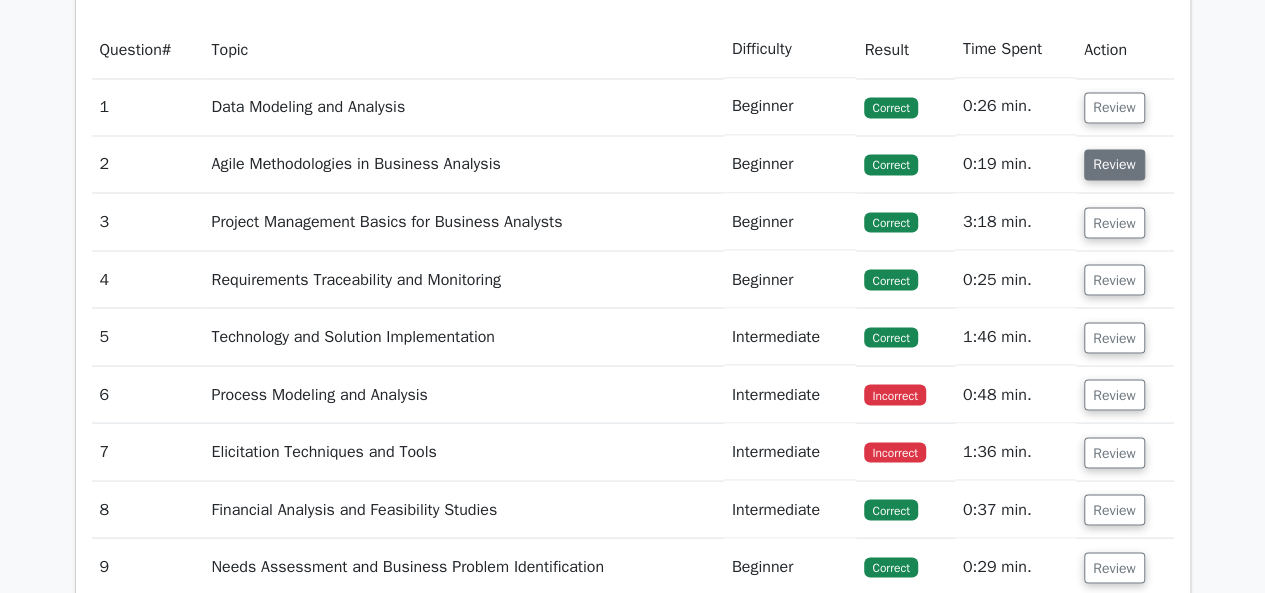 click on "Review" at bounding box center [1114, 164] 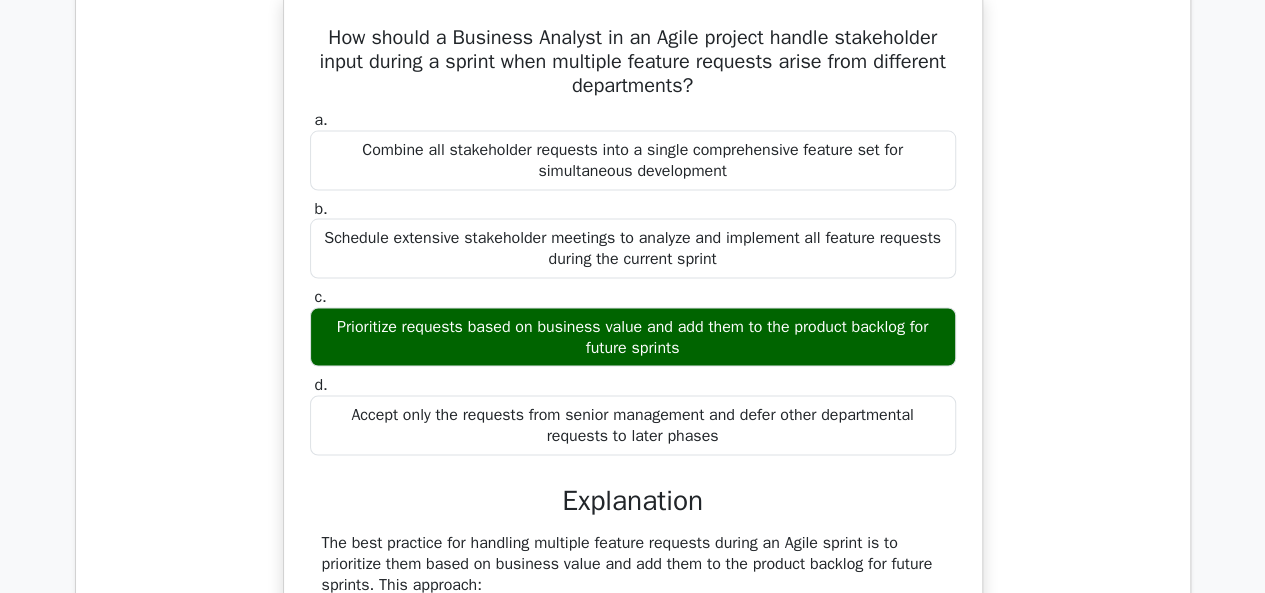 scroll, scrollTop: 1800, scrollLeft: 0, axis: vertical 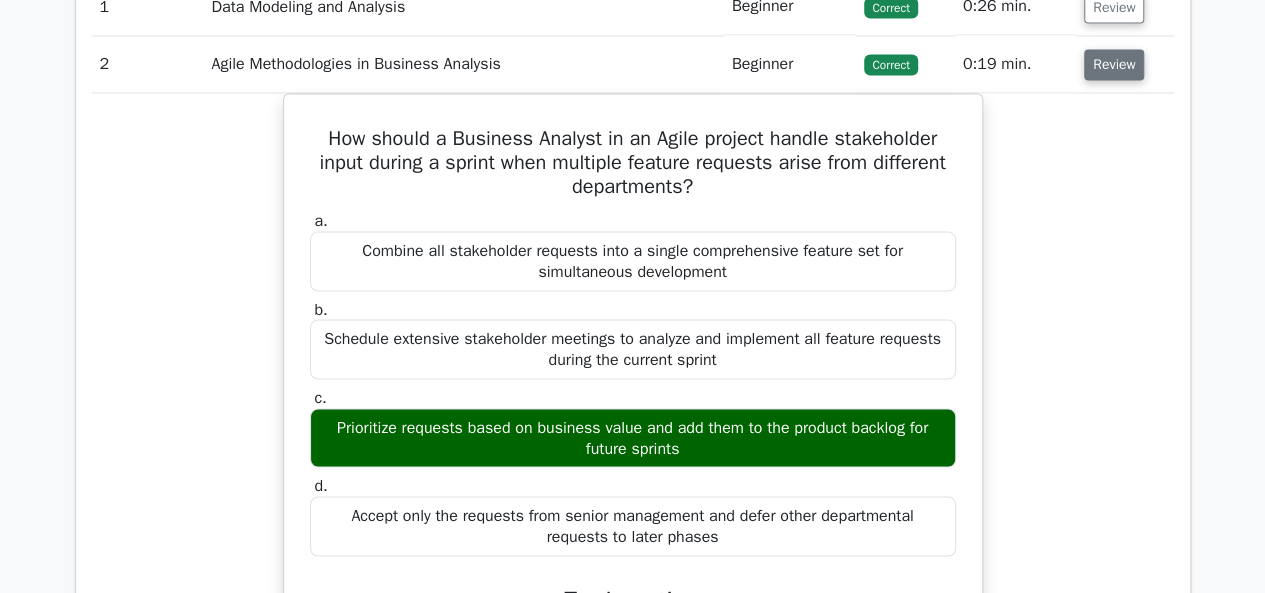click on "Review" at bounding box center [1114, 64] 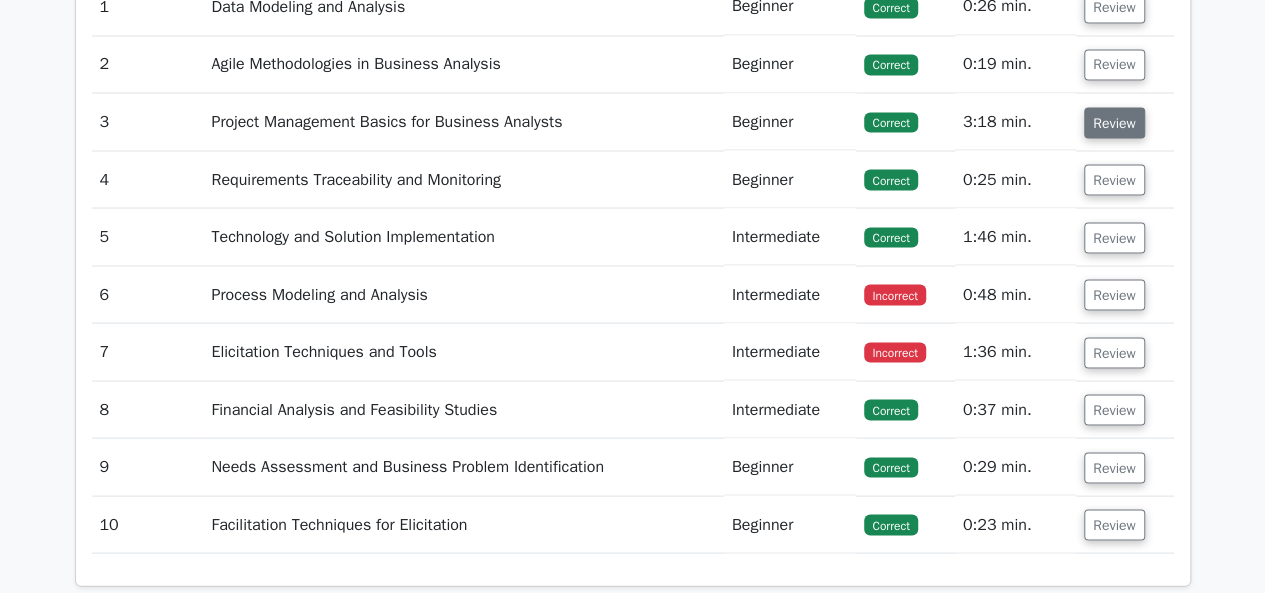 click on "Review" at bounding box center (1114, 122) 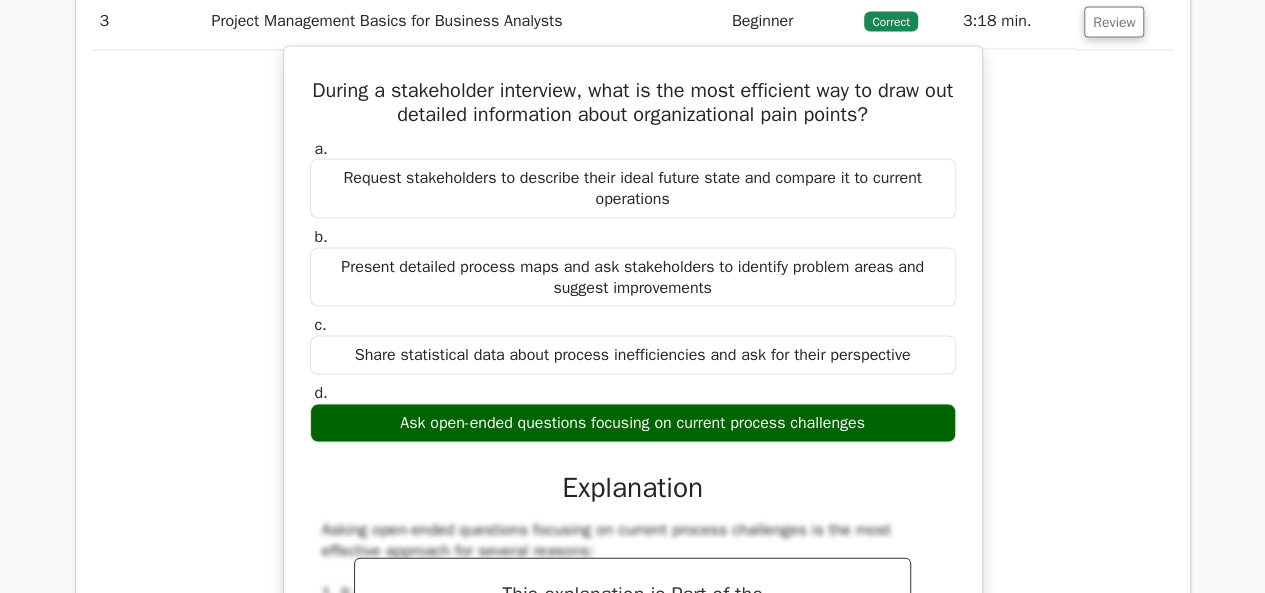 scroll, scrollTop: 1800, scrollLeft: 0, axis: vertical 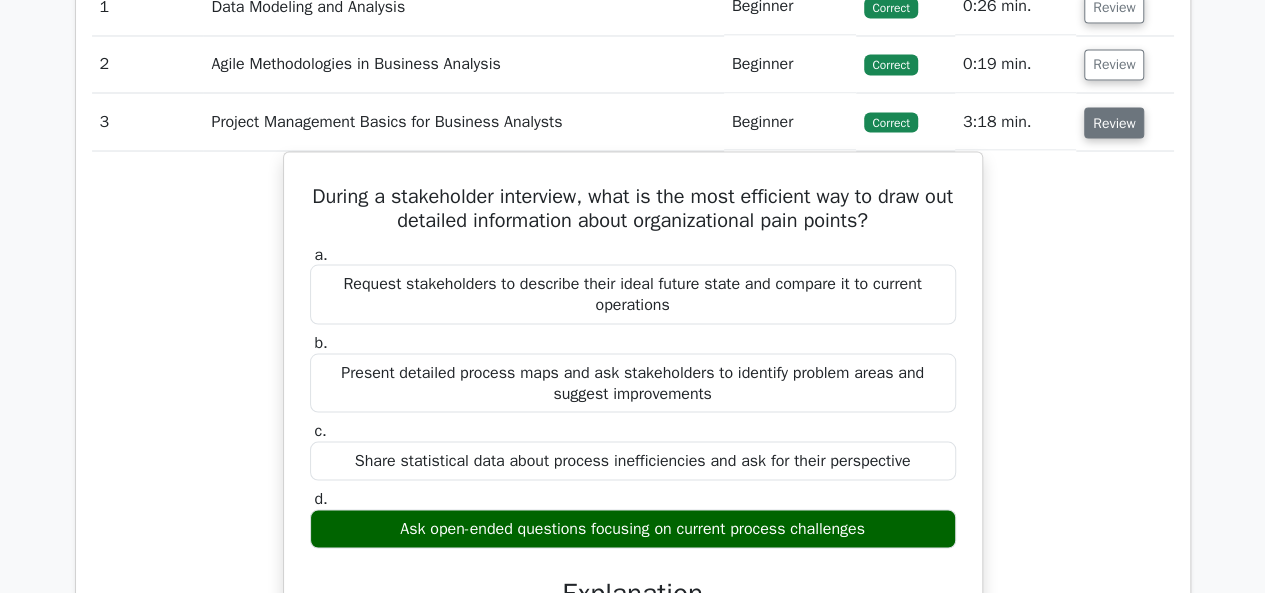click on "Review" at bounding box center (1114, 122) 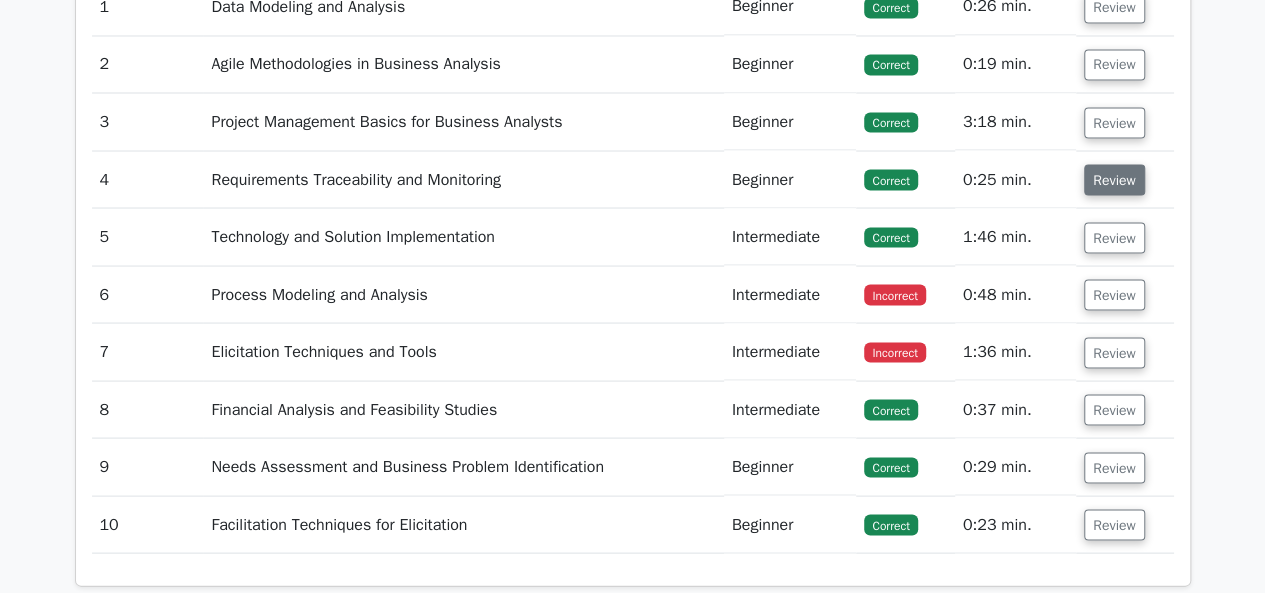 click on "Review" at bounding box center [1114, 179] 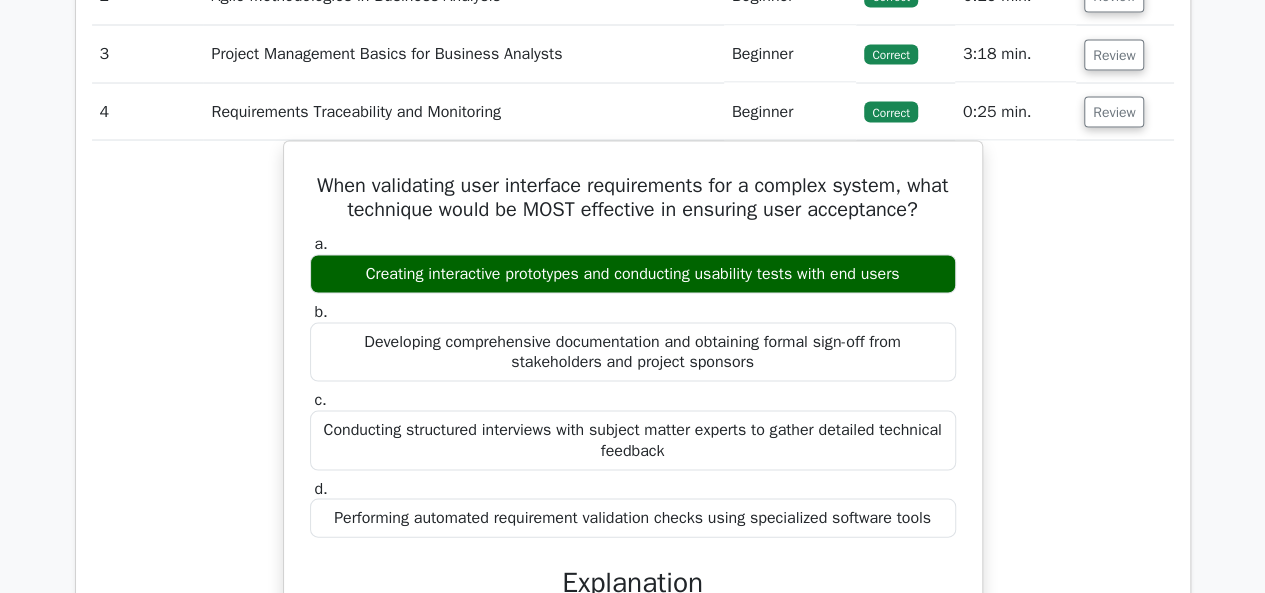scroll, scrollTop: 1900, scrollLeft: 0, axis: vertical 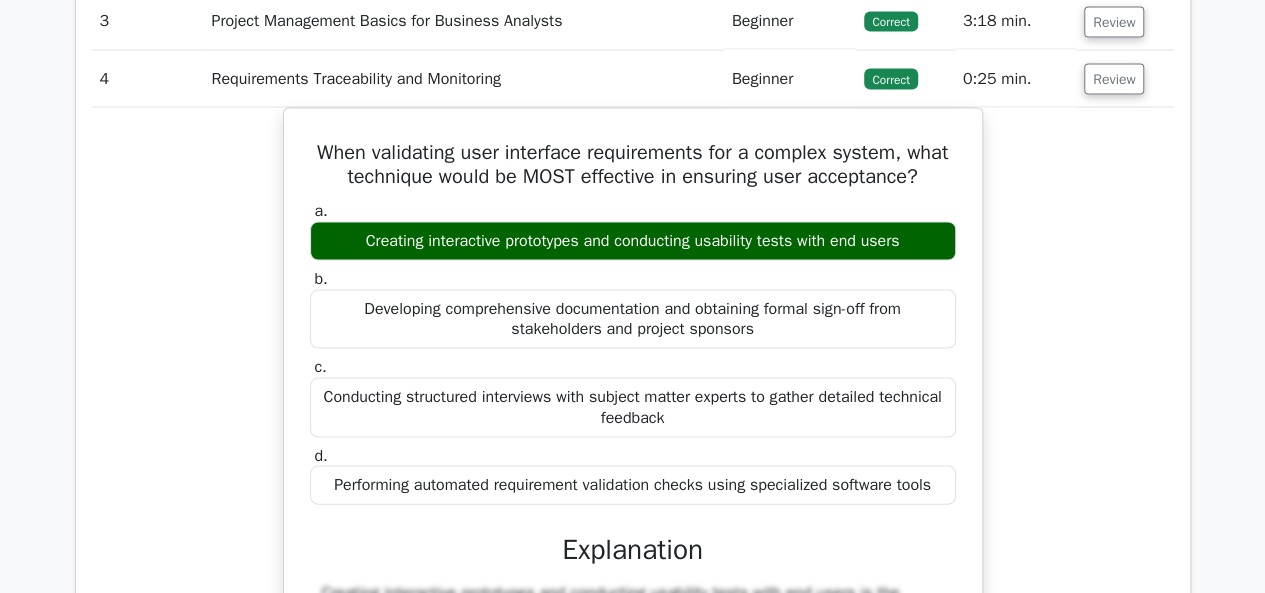 click on "Review" at bounding box center (1125, 79) 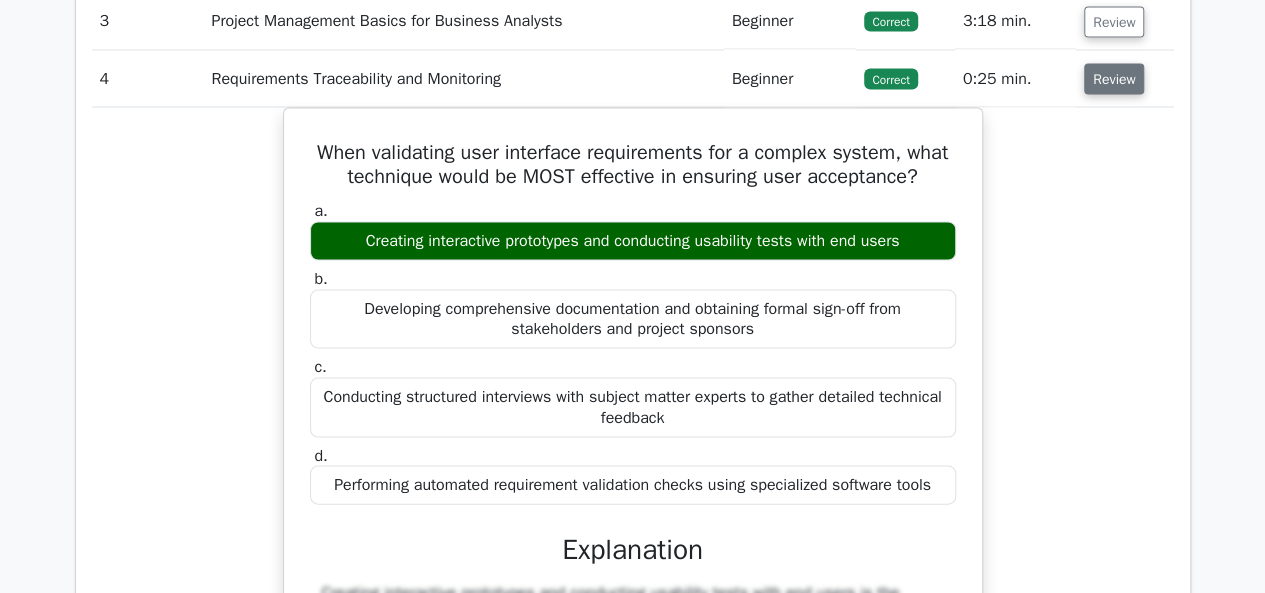 click on "Review" at bounding box center [1114, 79] 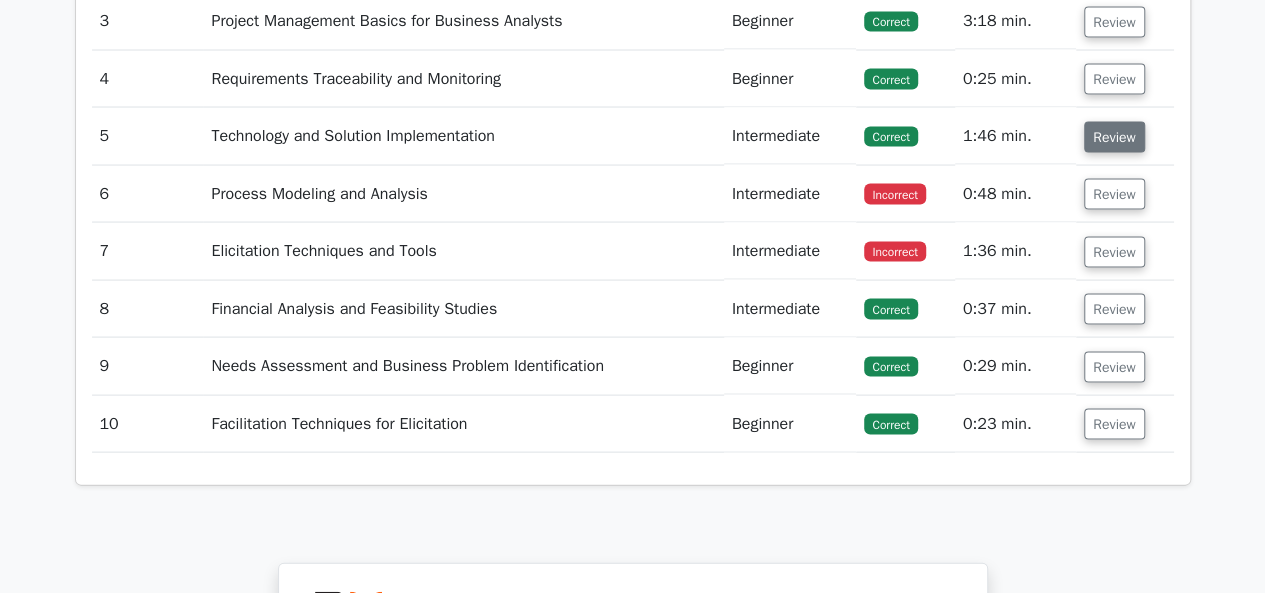 click on "Review" at bounding box center [1114, 137] 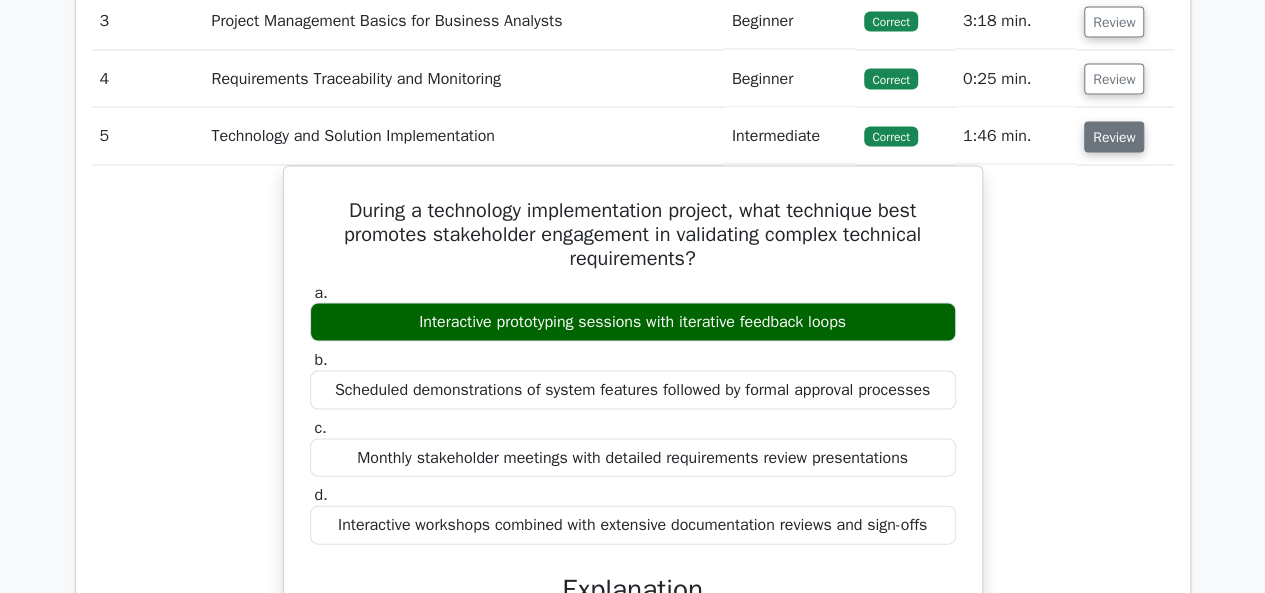click on "Review" at bounding box center (1114, 137) 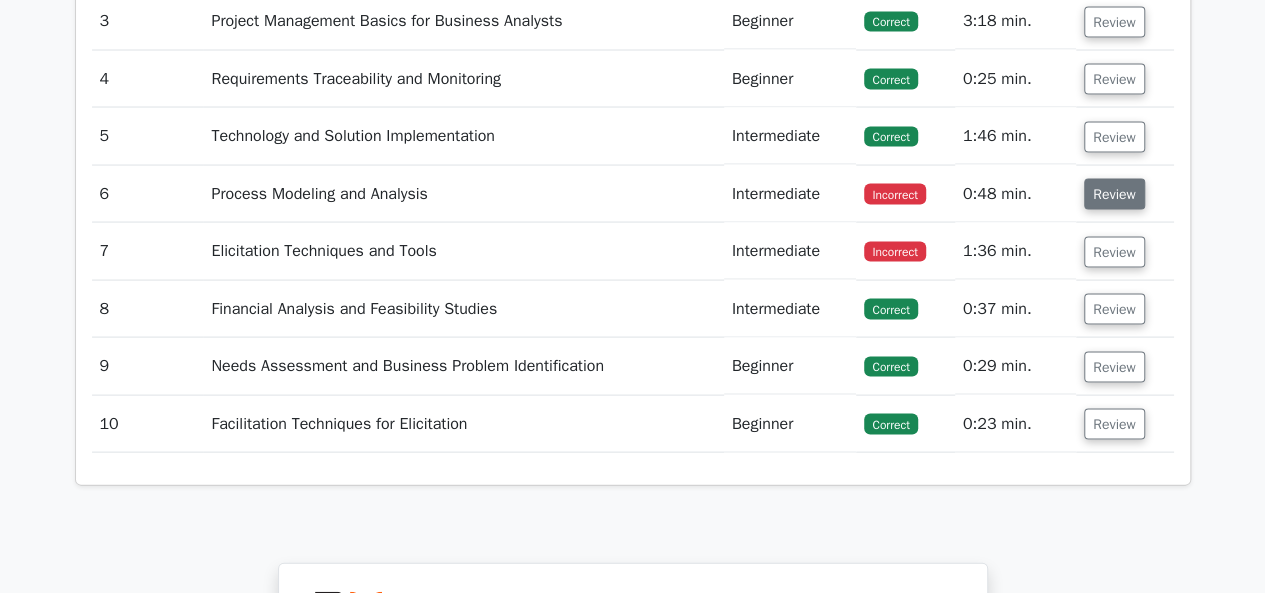 click on "Review" at bounding box center (1114, 194) 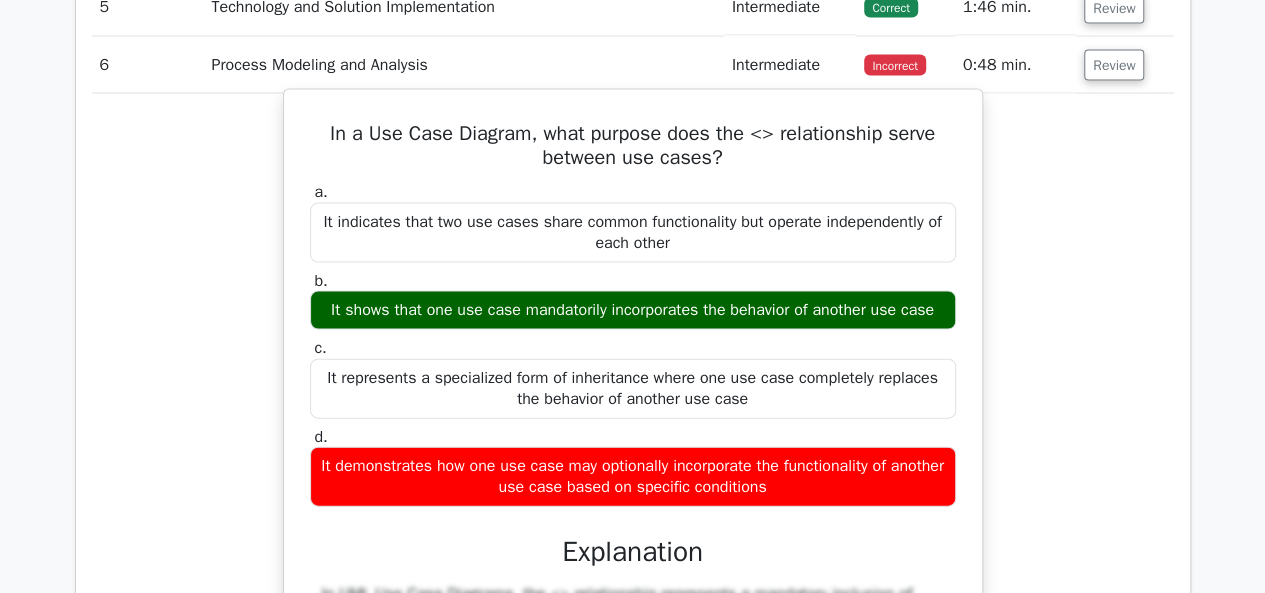 scroll, scrollTop: 2000, scrollLeft: 0, axis: vertical 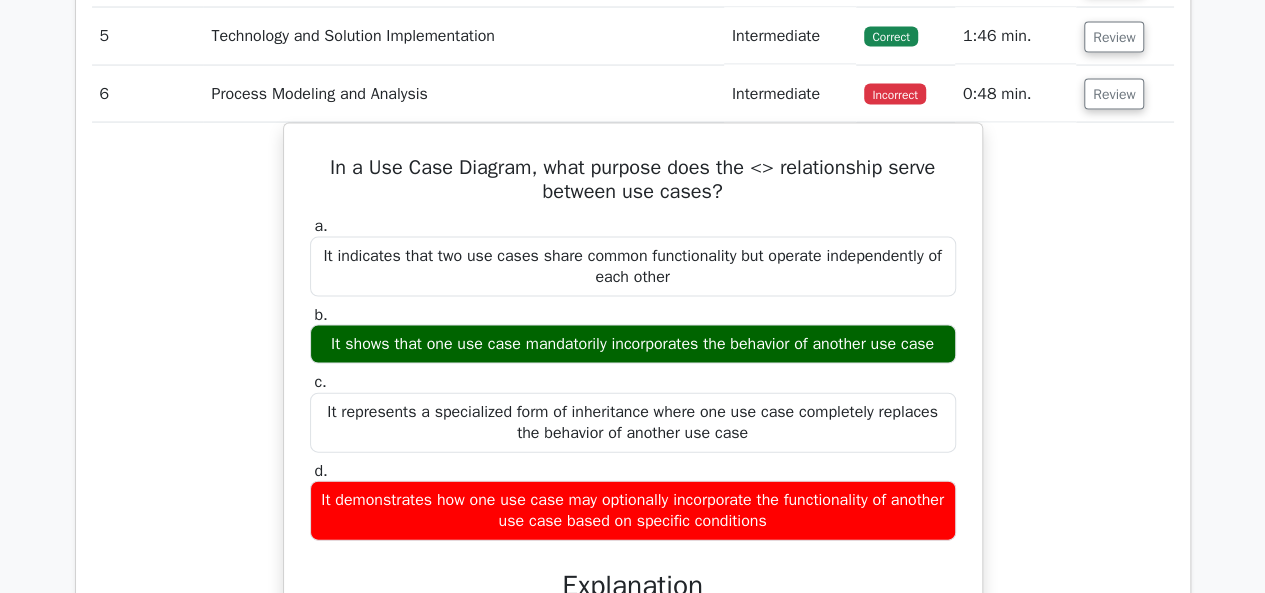 click on "Review" at bounding box center [1125, 94] 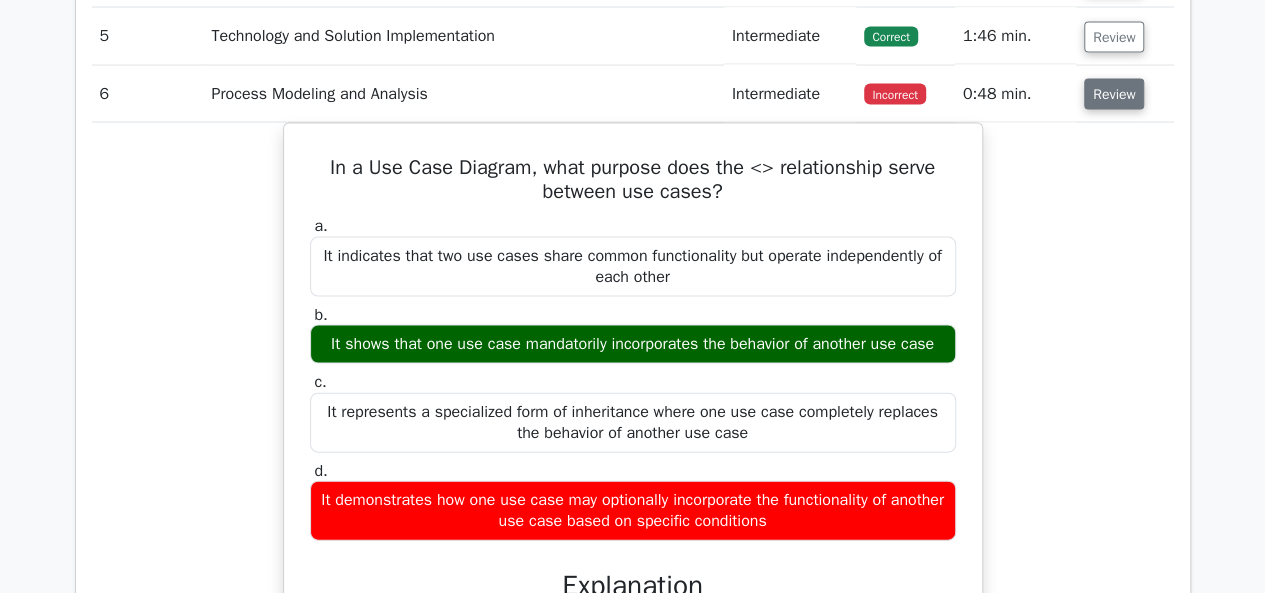 click on "Review" at bounding box center [1114, 94] 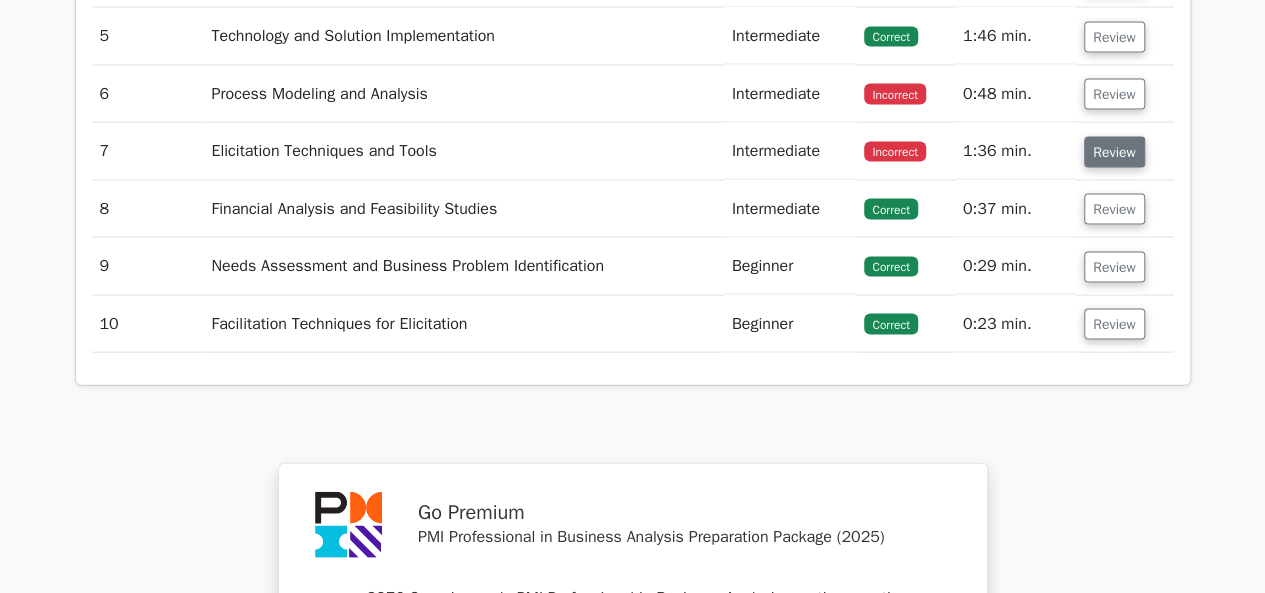 click on "Review" at bounding box center (1114, 152) 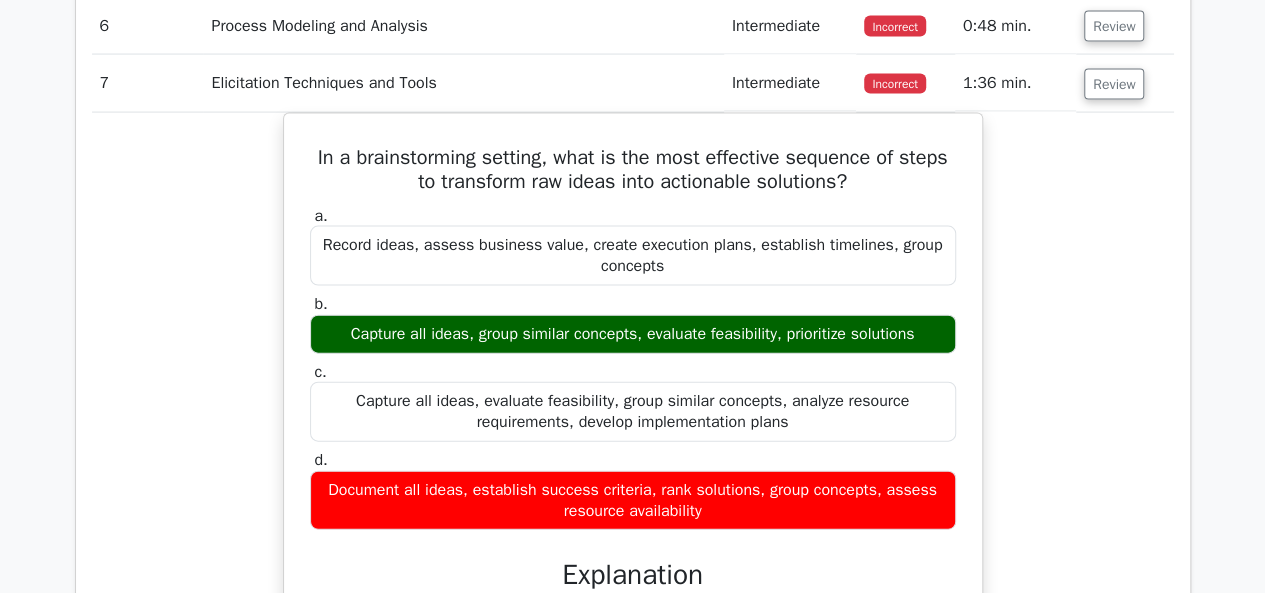 scroll, scrollTop: 2100, scrollLeft: 0, axis: vertical 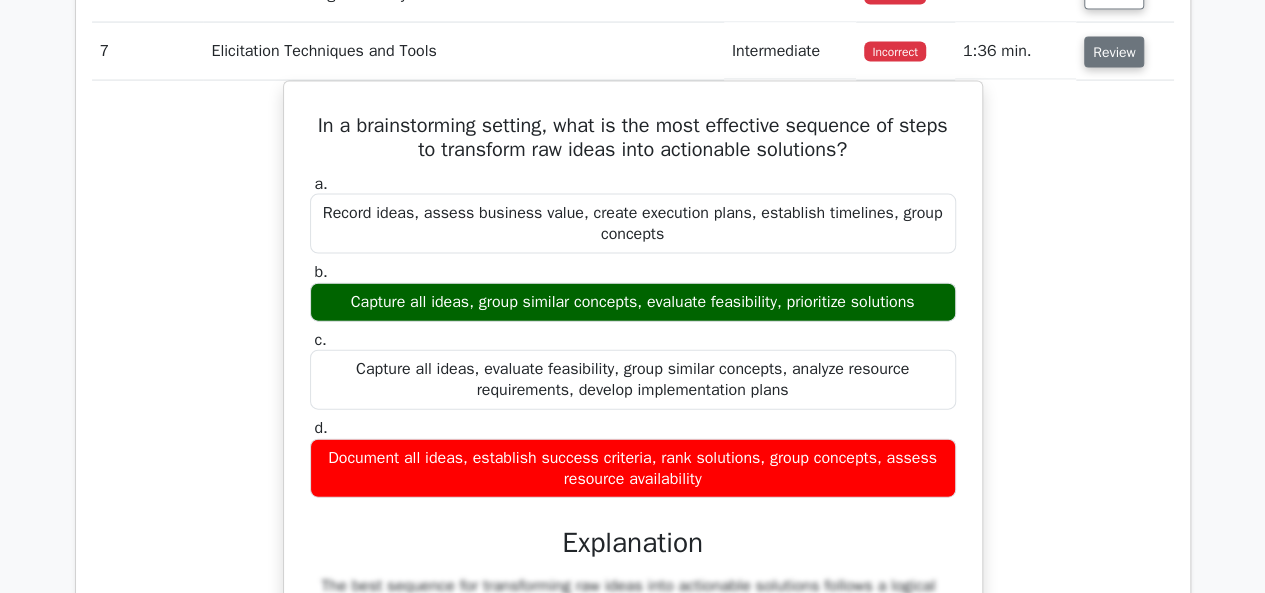 click on "Review" at bounding box center (1114, 52) 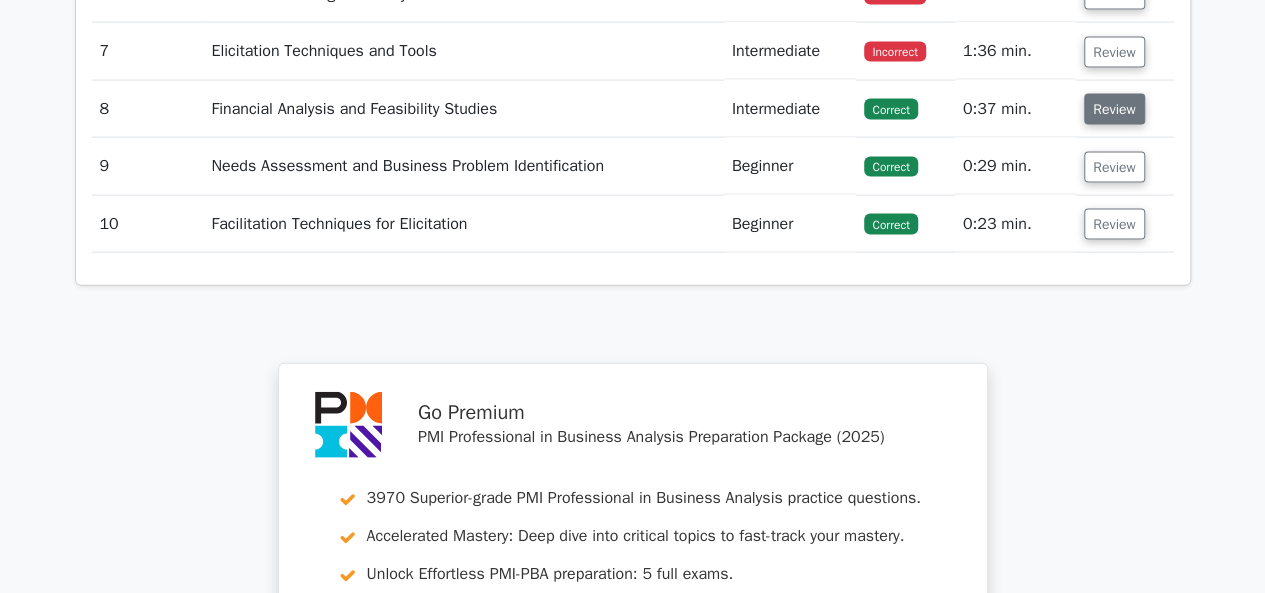 click on "Review" at bounding box center [1114, 109] 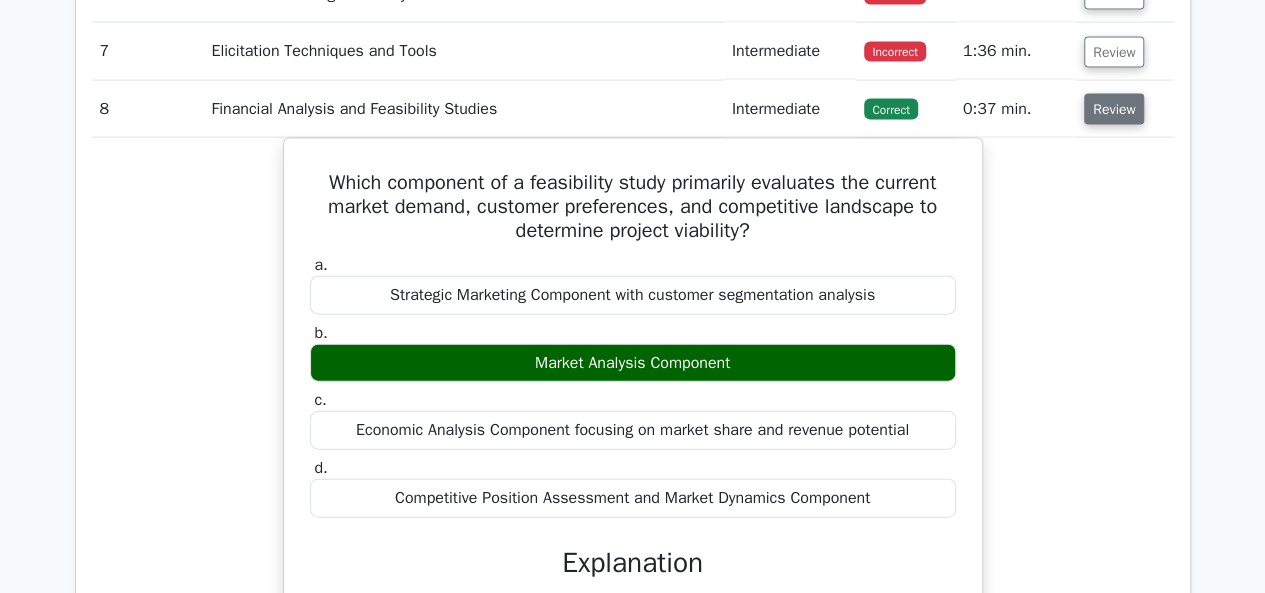 click on "Review" at bounding box center [1114, 109] 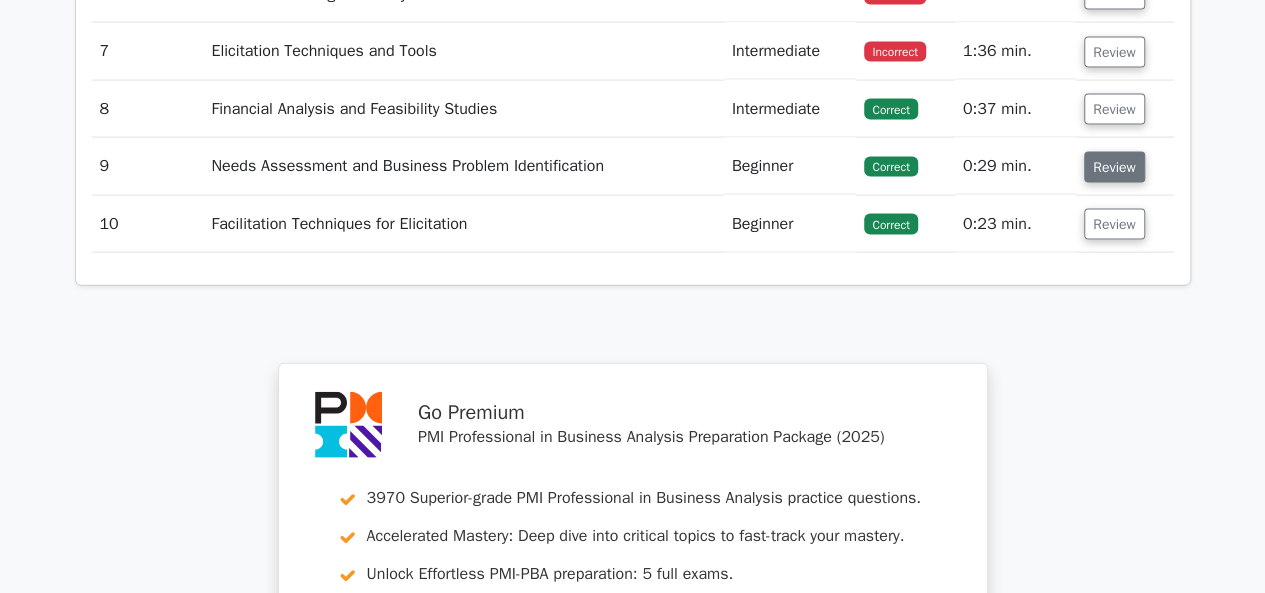 click on "Review" at bounding box center (1114, 167) 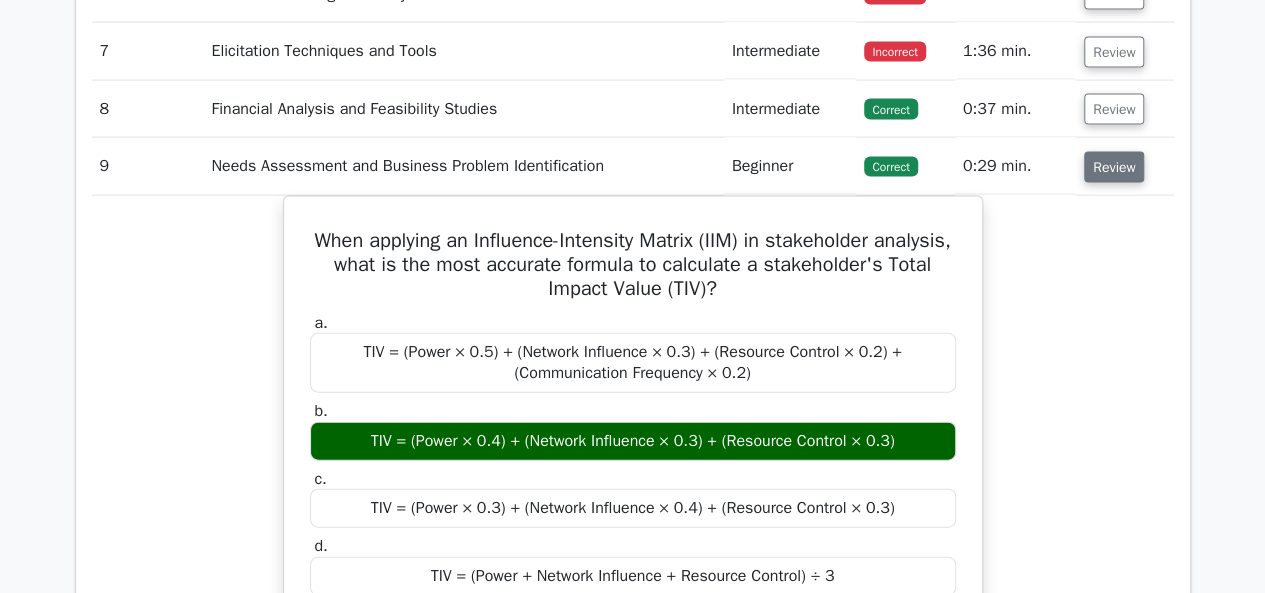 click on "Review" at bounding box center [1114, 167] 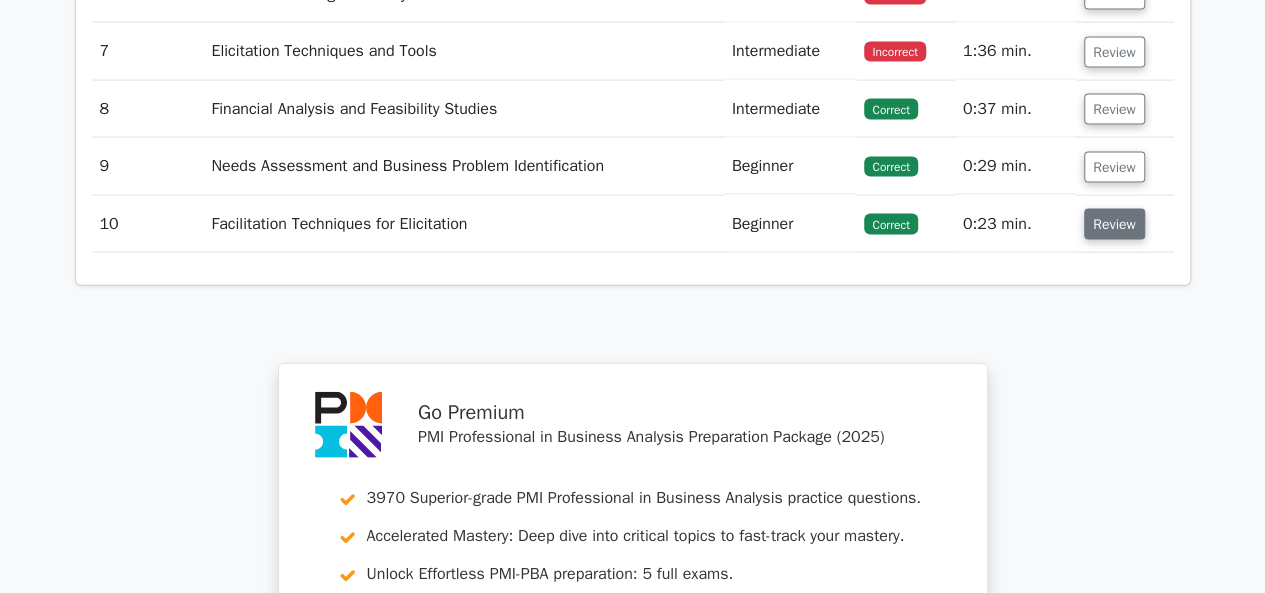click on "Review" at bounding box center [1114, 224] 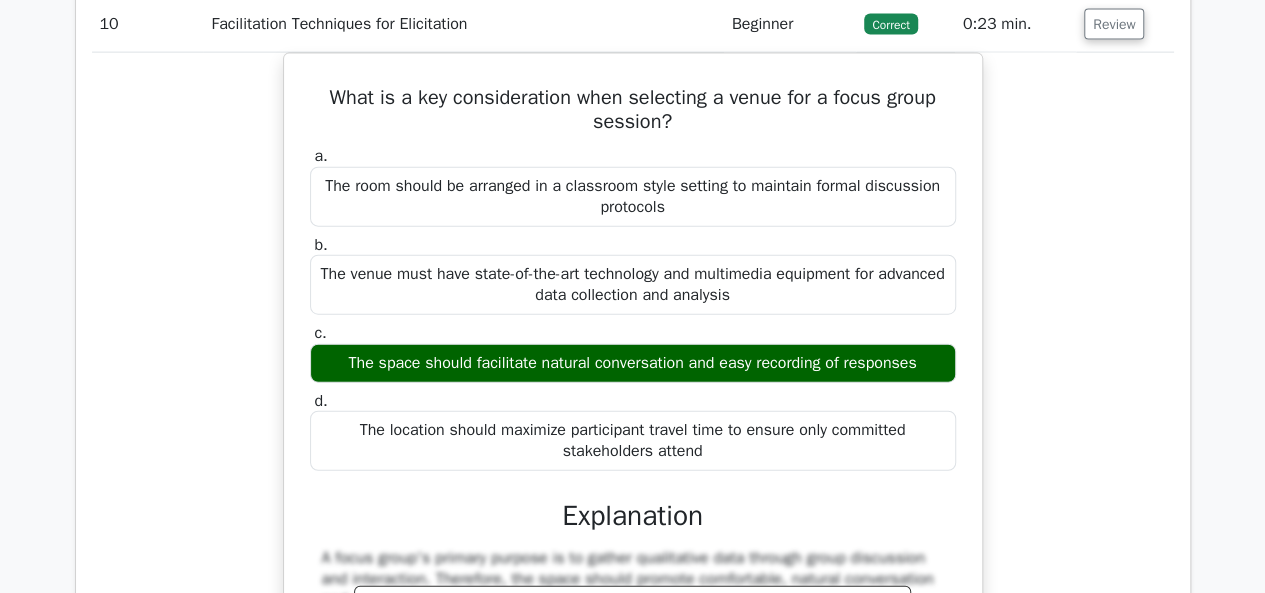 scroll, scrollTop: 2100, scrollLeft: 0, axis: vertical 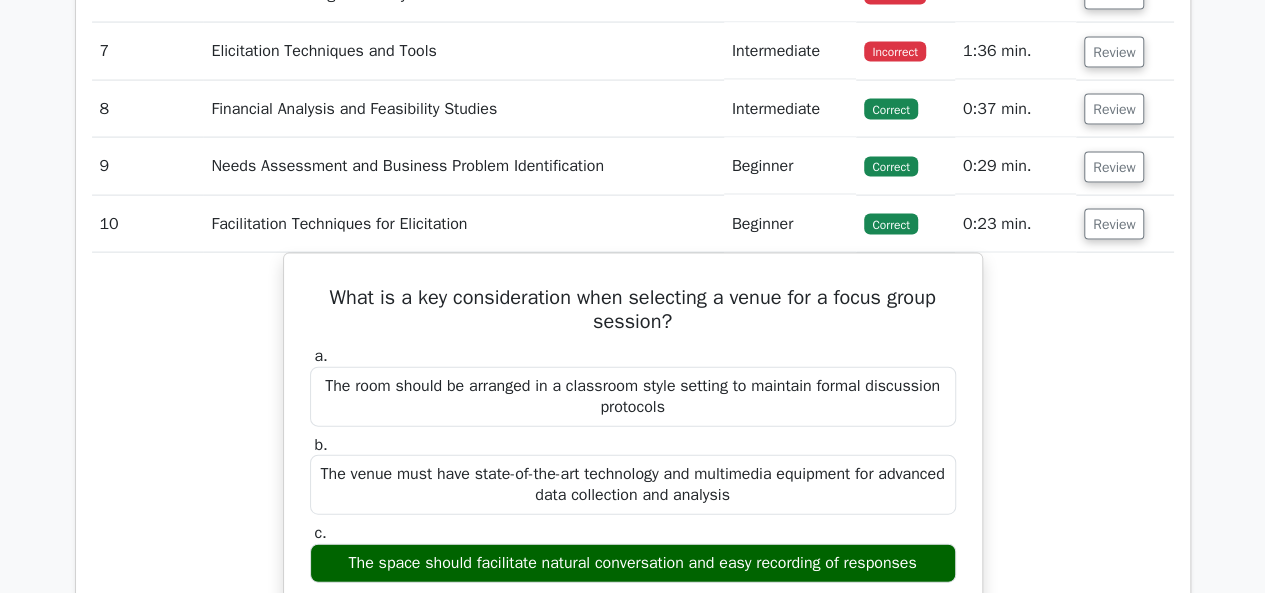click on "Review" at bounding box center [1125, 224] 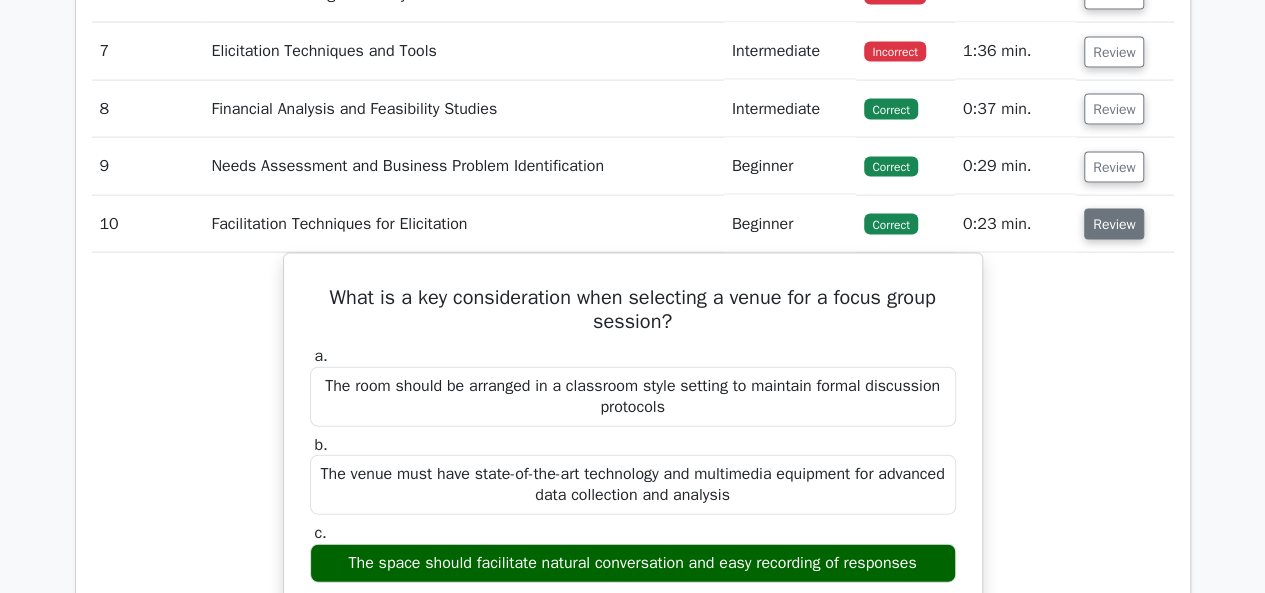 click on "Review" at bounding box center (1114, 224) 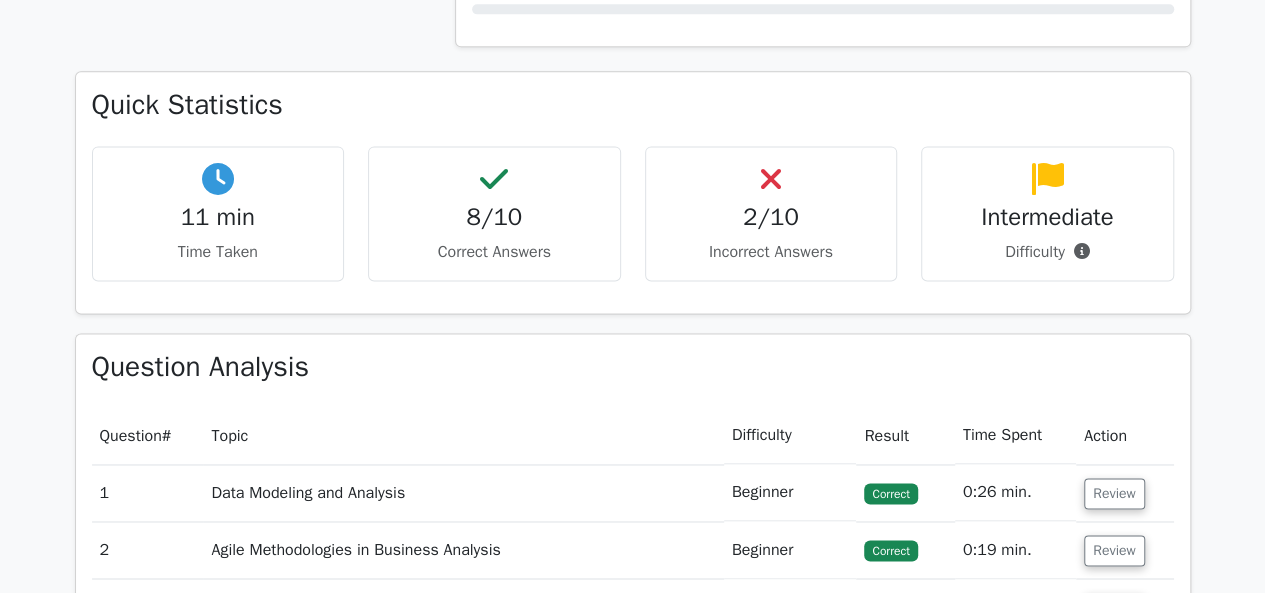 scroll, scrollTop: 1300, scrollLeft: 0, axis: vertical 